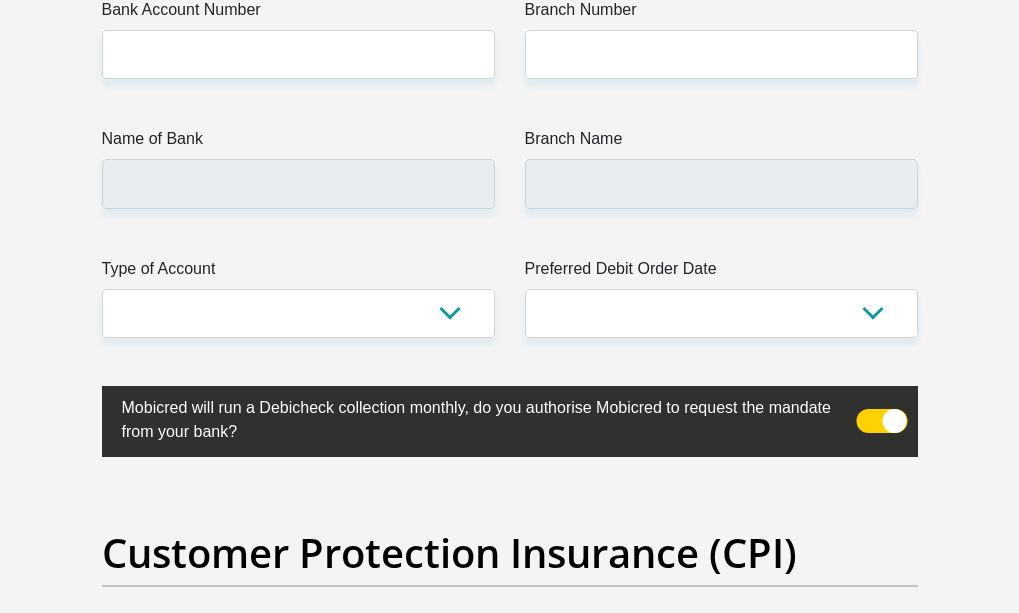 scroll, scrollTop: 4839, scrollLeft: 0, axis: vertical 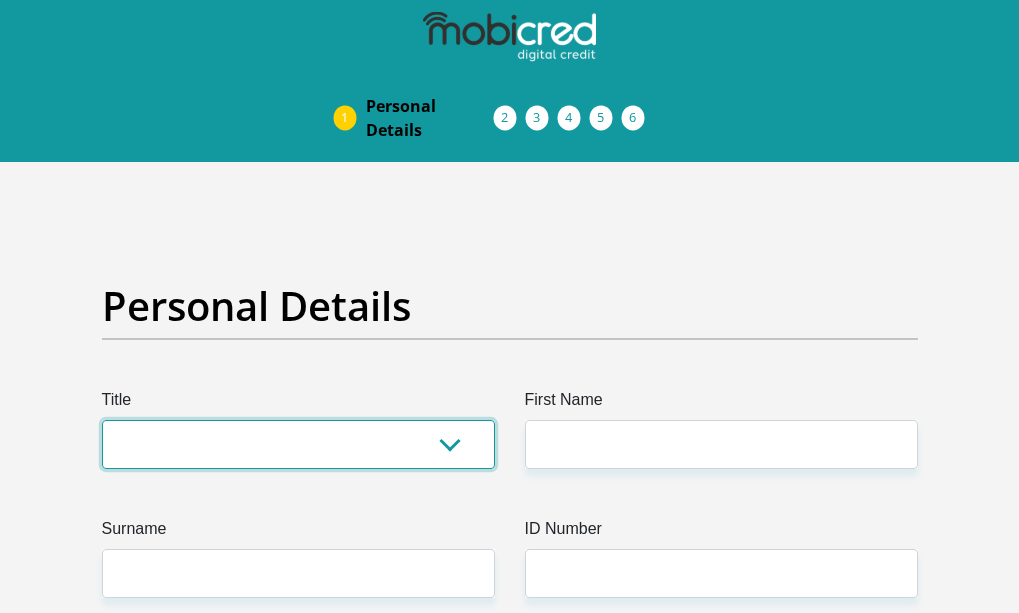 click on "Mr
Ms
Mrs
Dr
Other" at bounding box center (298, 444) 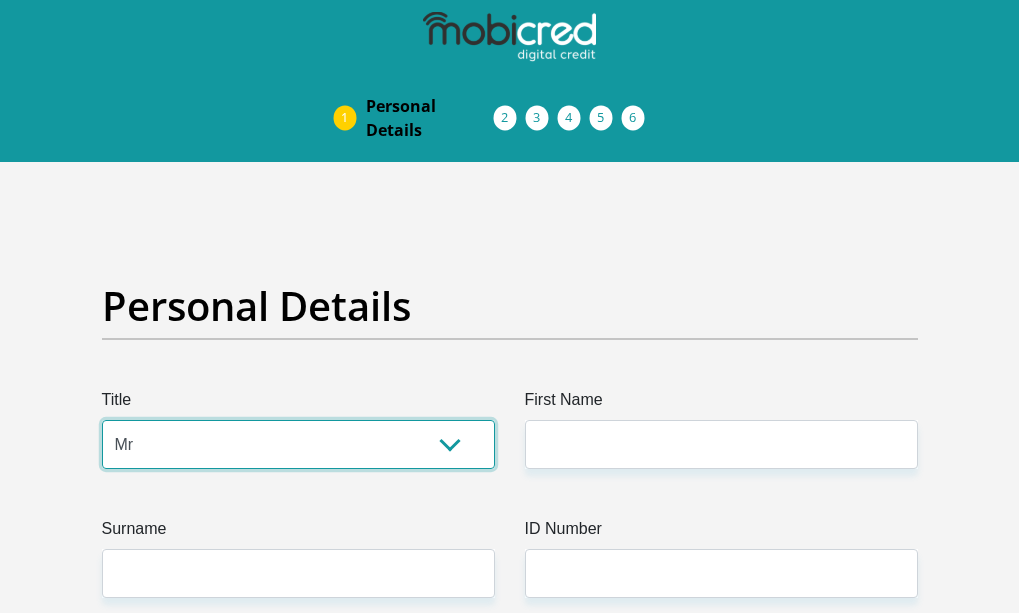 click on "Mr
Ms
Mrs
Dr
Other" at bounding box center [298, 444] 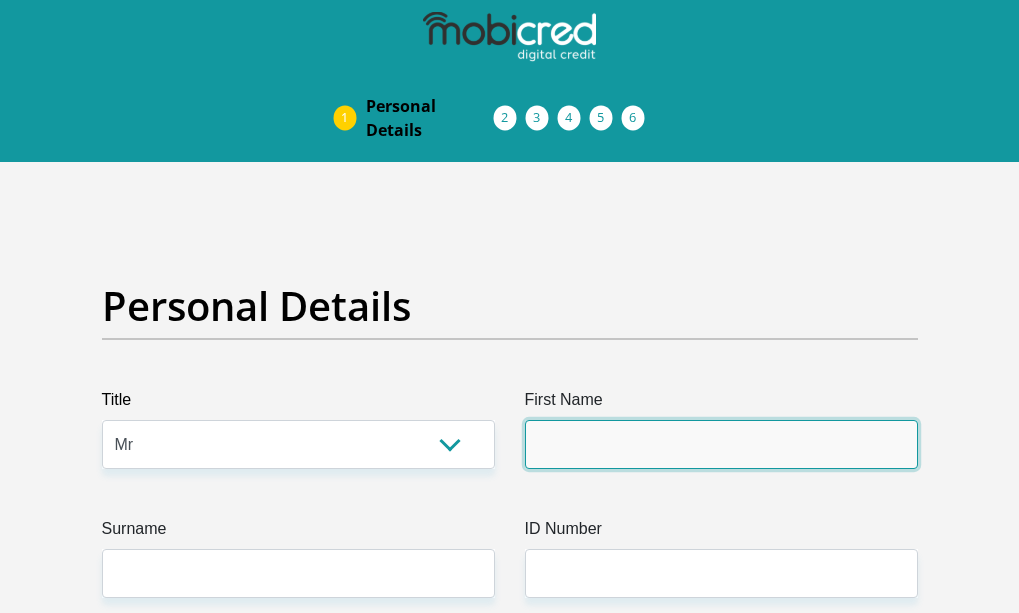 click on "First Name" at bounding box center (721, 444) 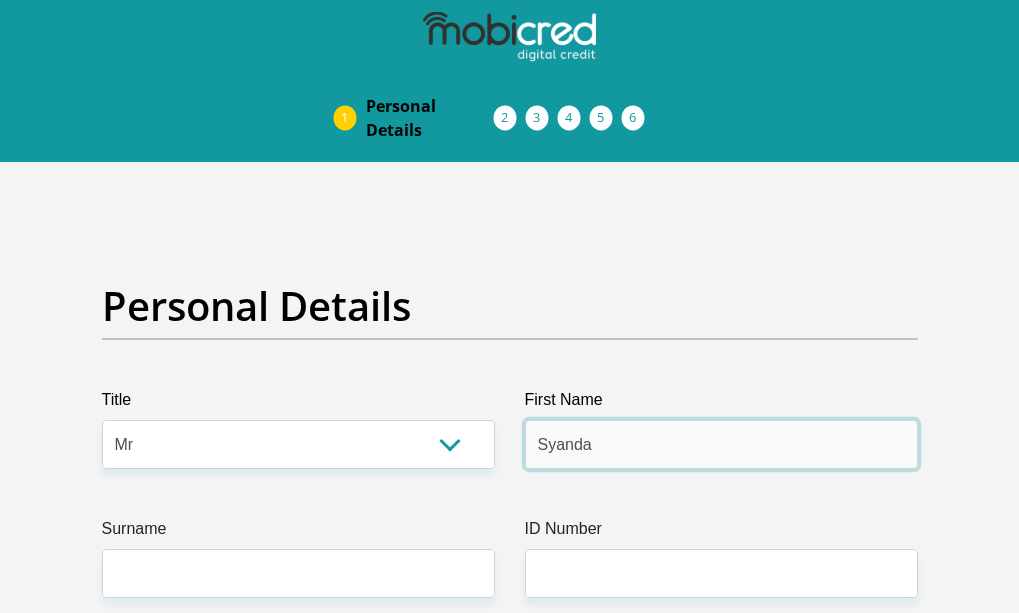 type on "Syanda" 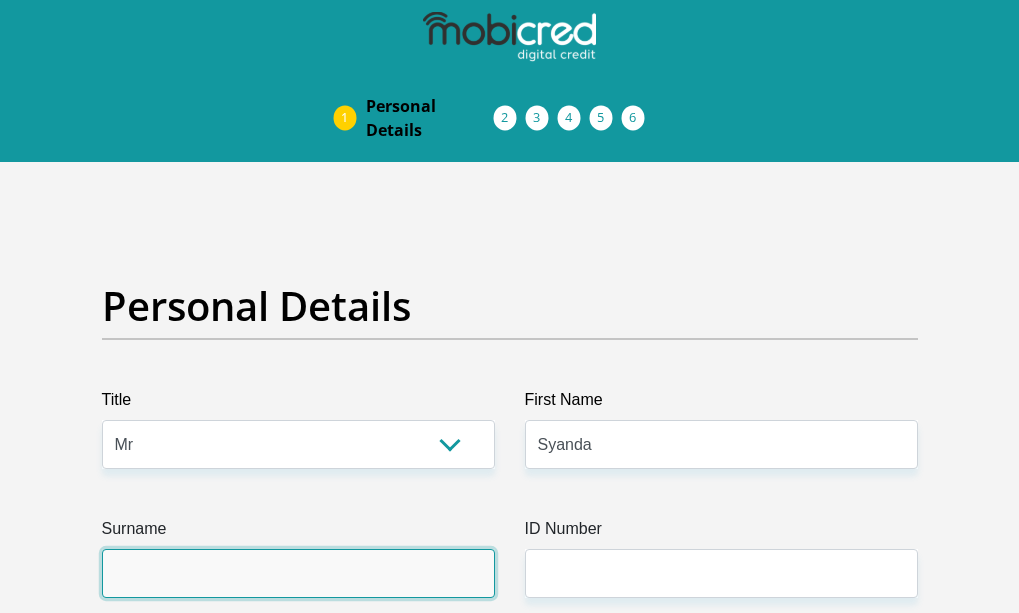 click on "Surname" at bounding box center (298, 573) 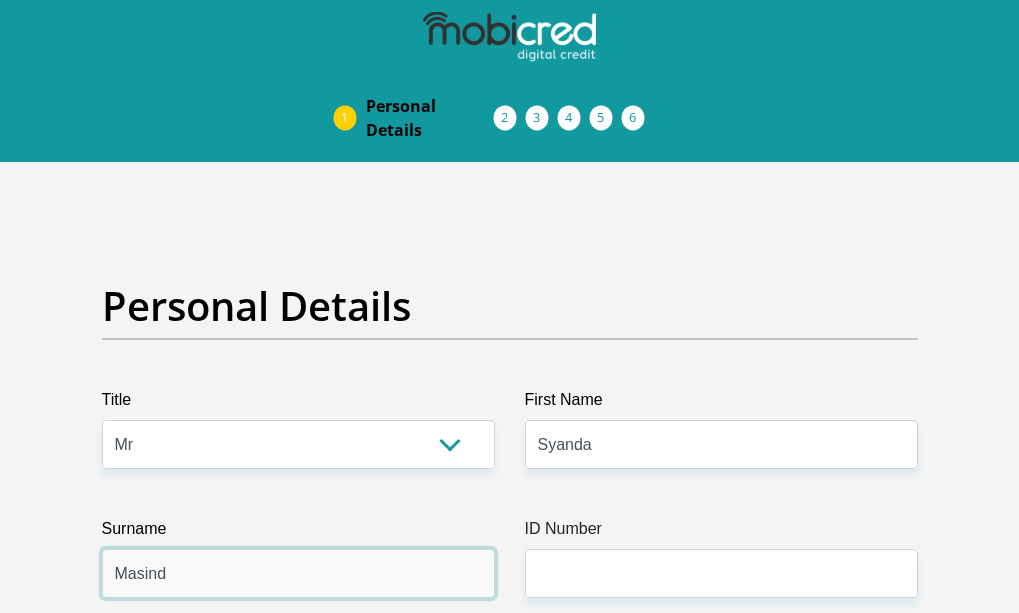 type on "Masinde" 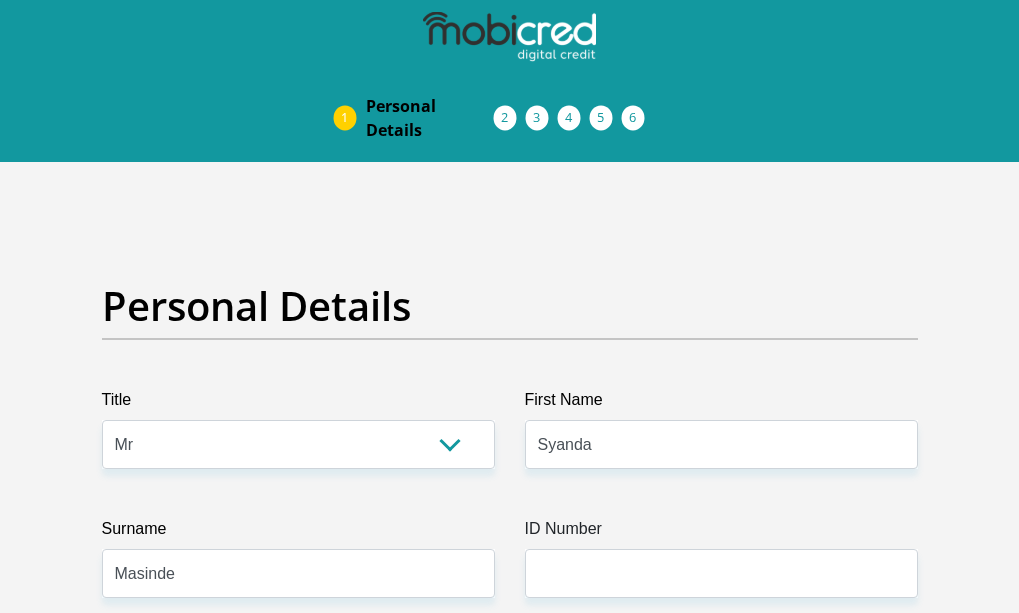 type on "[PHONE]" 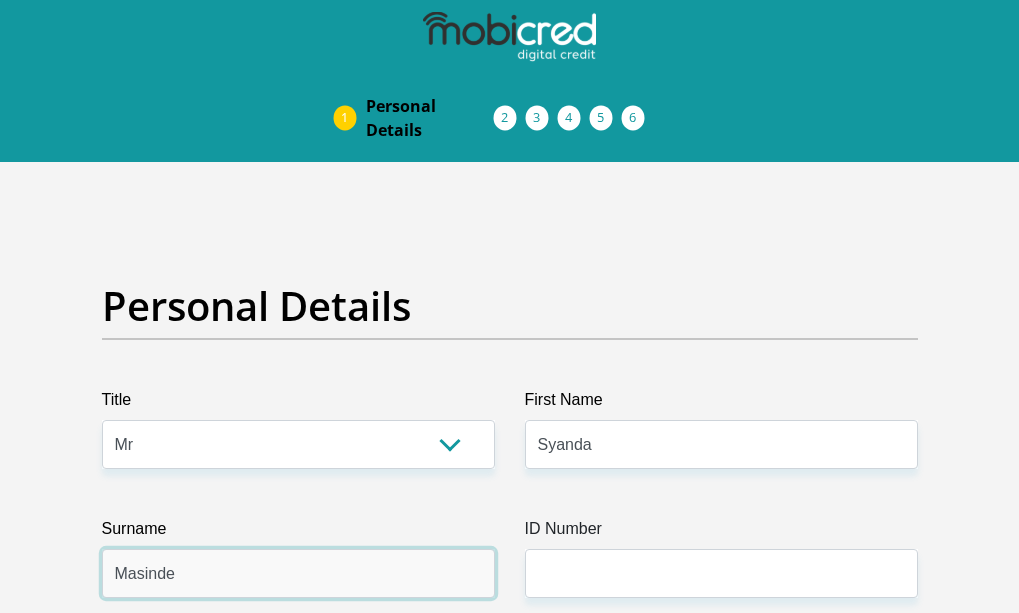 type on "Masinde" 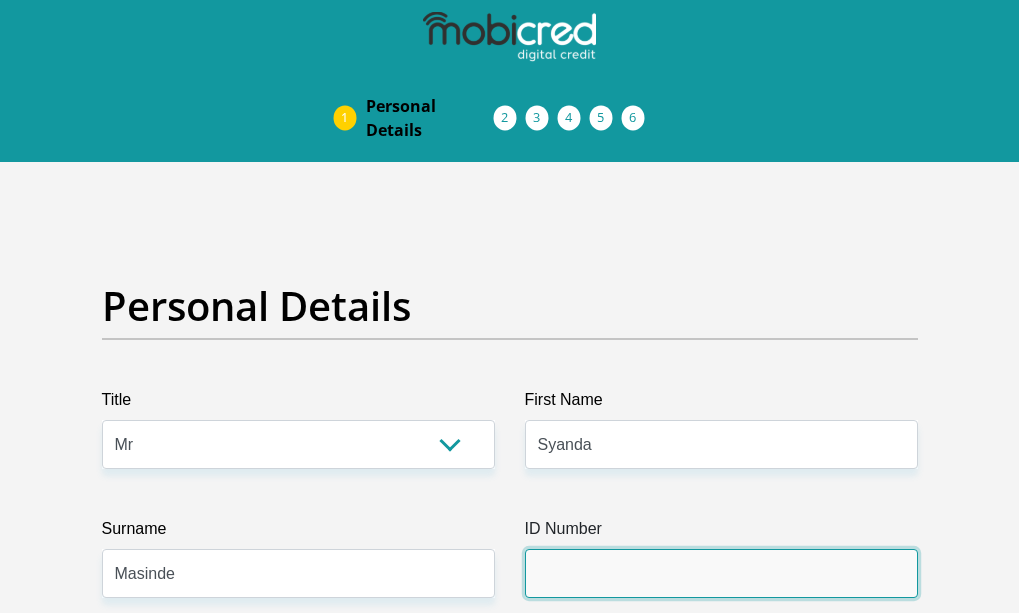 click on "ID Number" at bounding box center [721, 573] 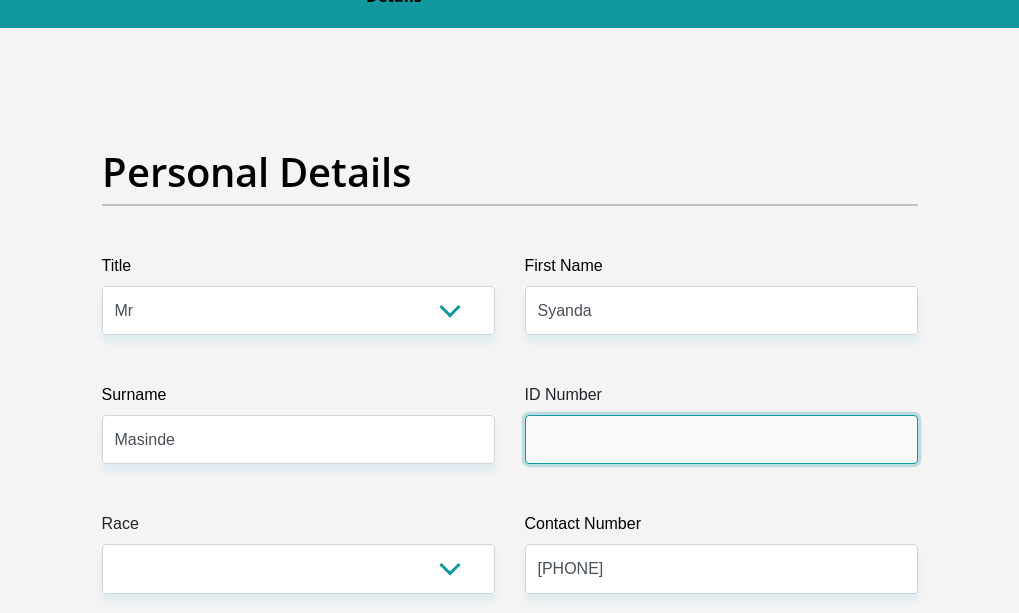 scroll, scrollTop: 154, scrollLeft: 0, axis: vertical 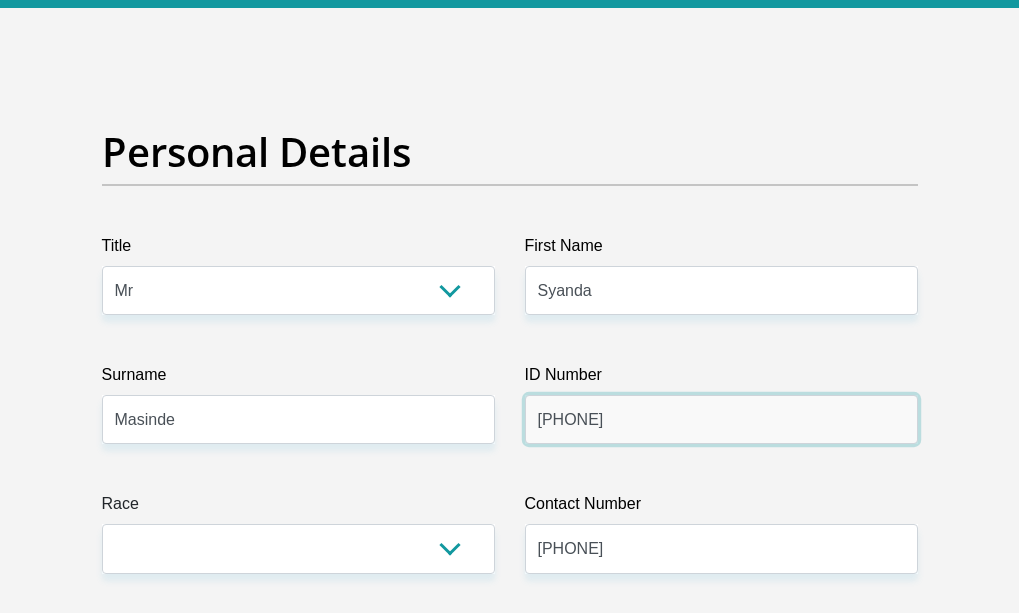 type on "[PHONE]" 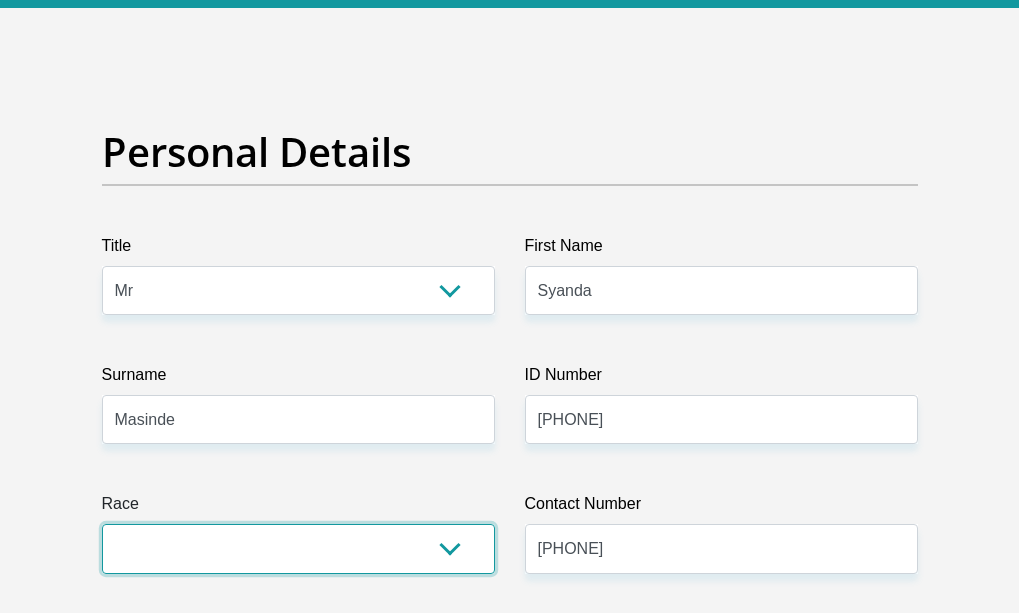 click on "Black
Coloured
Indian
White
Other" at bounding box center (298, 548) 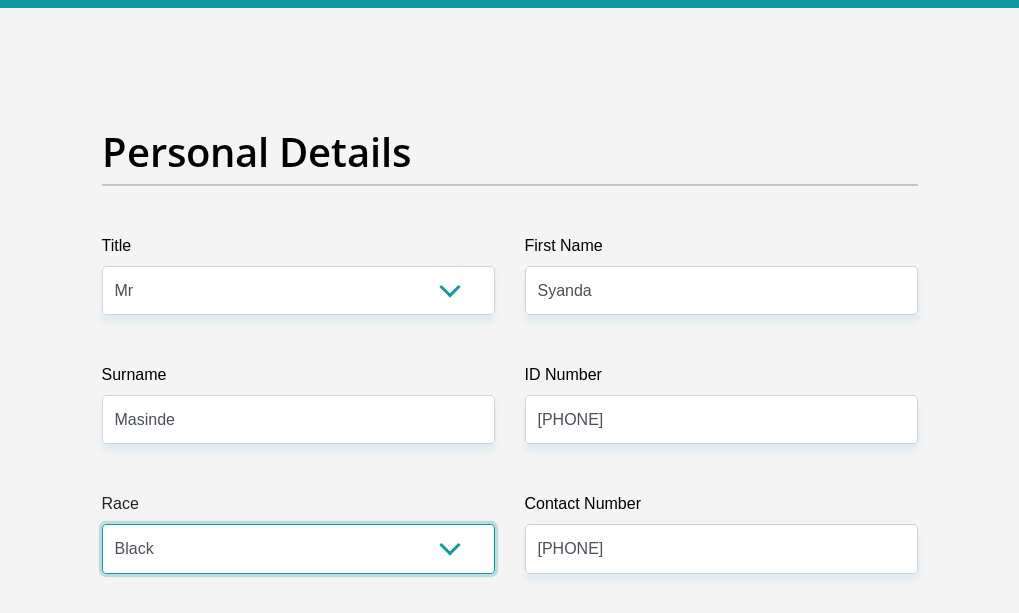 click on "Black
Coloured
Indian
White
Other" at bounding box center [298, 548] 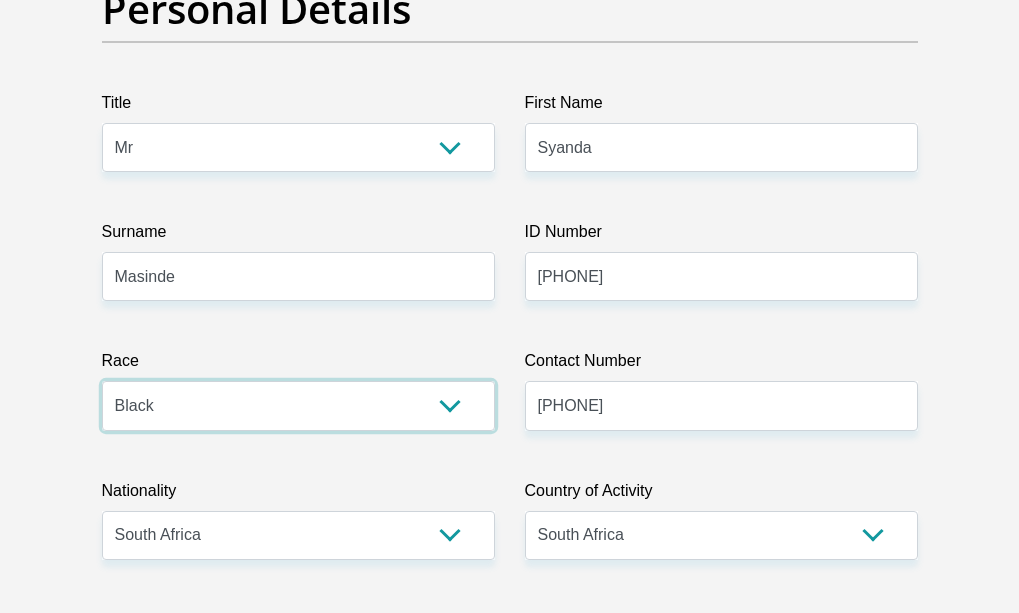 scroll, scrollTop: 298, scrollLeft: 0, axis: vertical 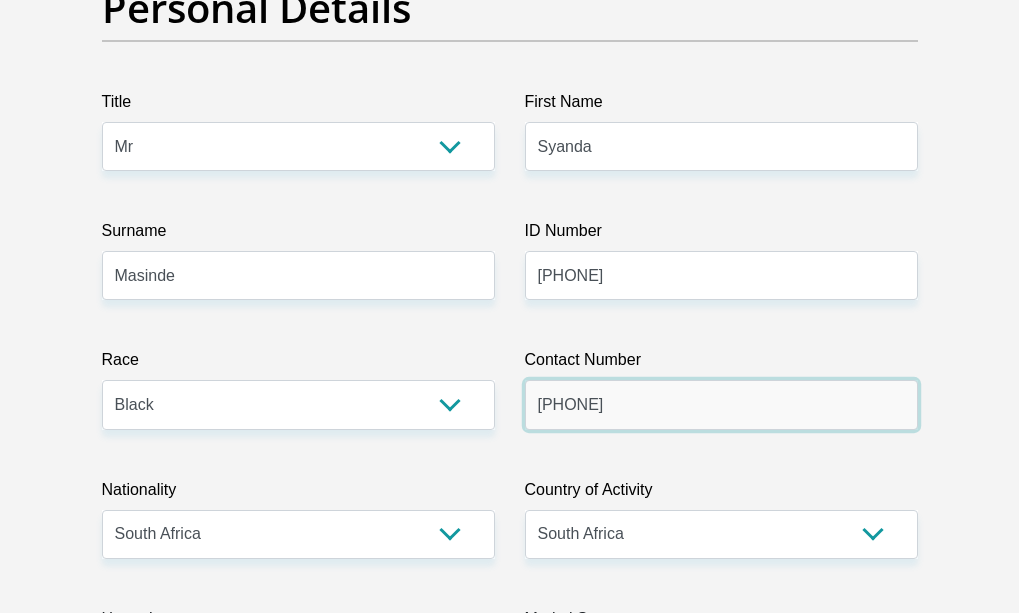 click on "[PHONE]" at bounding box center [721, 404] 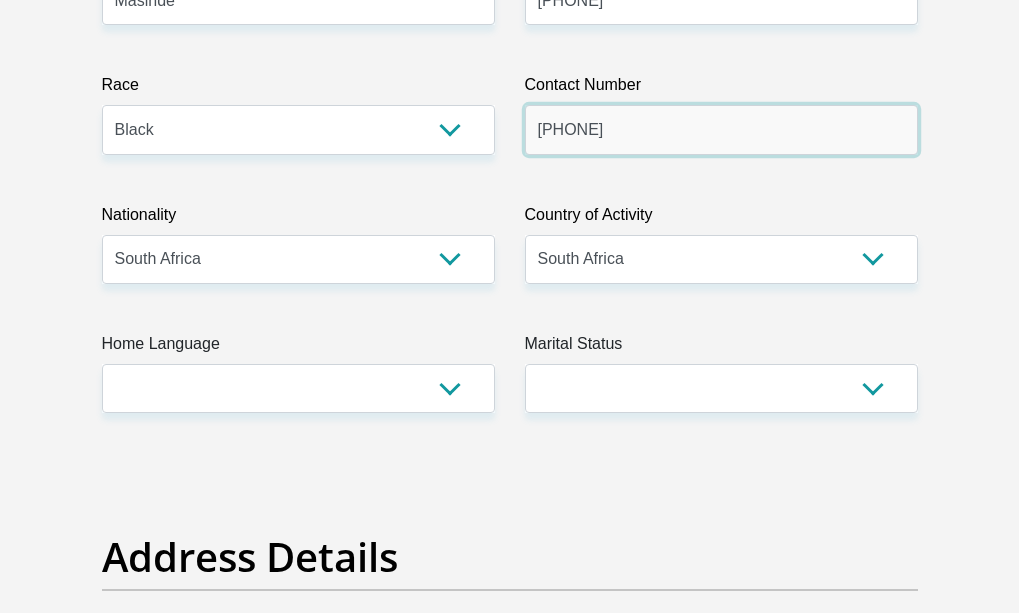 scroll, scrollTop: 581, scrollLeft: 0, axis: vertical 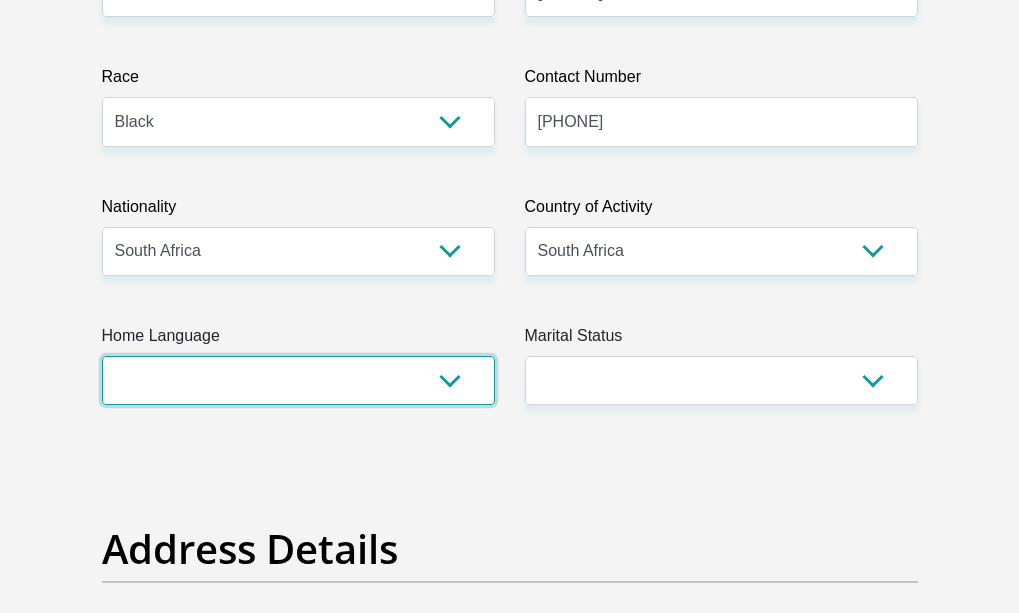 click on "Afrikaans
English
Sepedi
South Ndebele
Southern Sotho
Swati
Tsonga
Tswana
Venda
Xhosa
Zulu
Other" at bounding box center (298, 380) 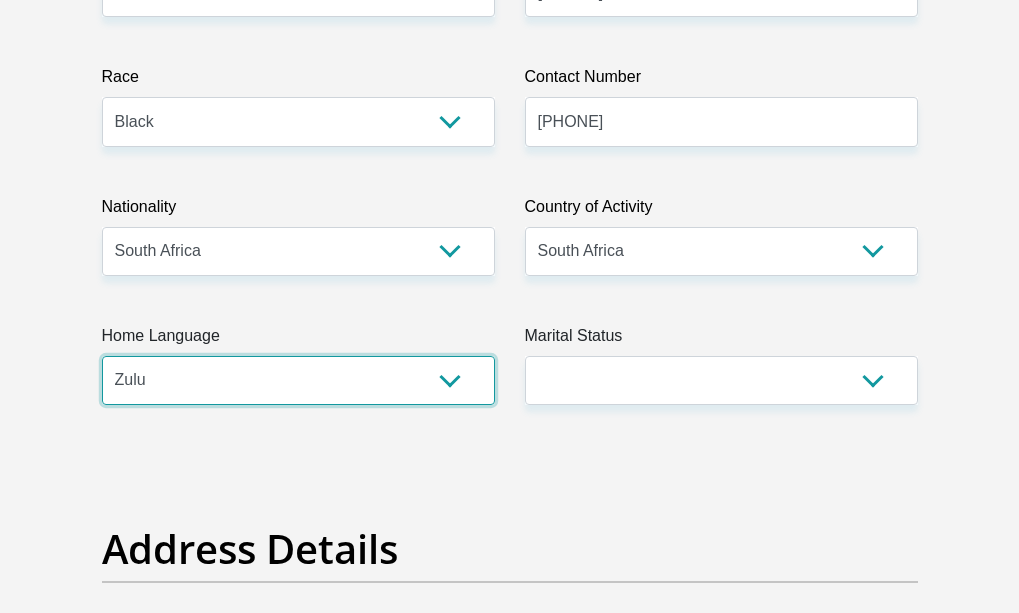 click on "Afrikaans
English
Sepedi
South Ndebele
Southern Sotho
Swati
Tsonga
Tswana
Venda
Xhosa
Zulu
Other" at bounding box center [298, 380] 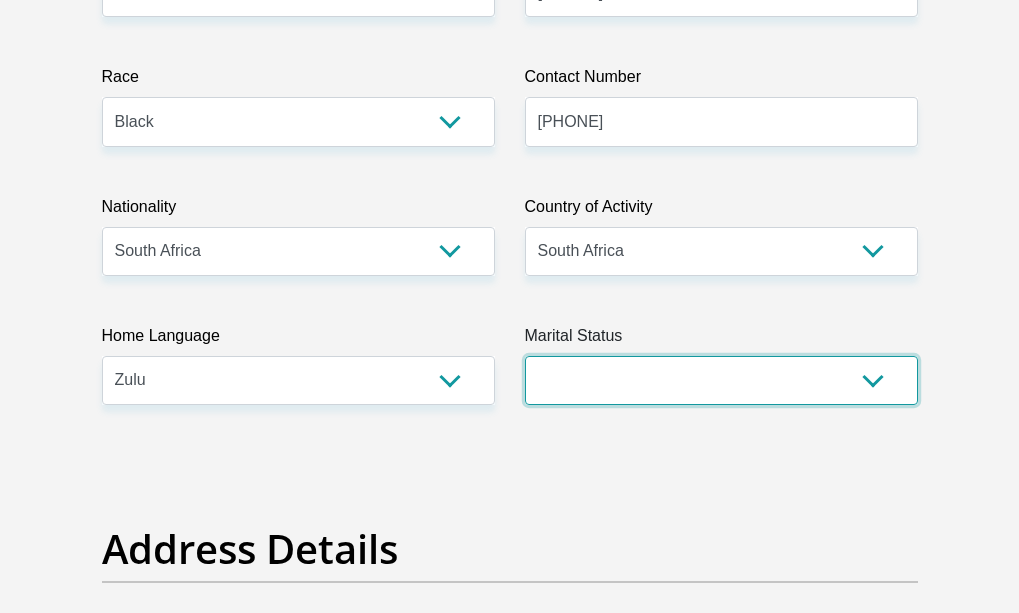 click on "Married ANC
Single
Divorced
Widowed
Married COP or Customary Law" at bounding box center (721, 380) 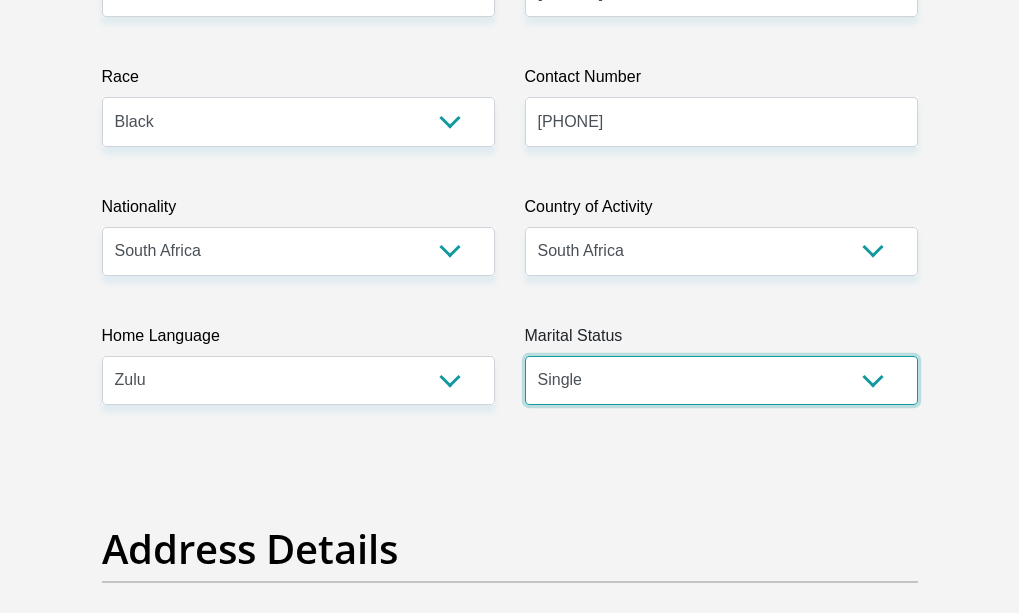 click on "Married ANC
Single
Divorced
Widowed
Married COP or Customary Law" at bounding box center (721, 380) 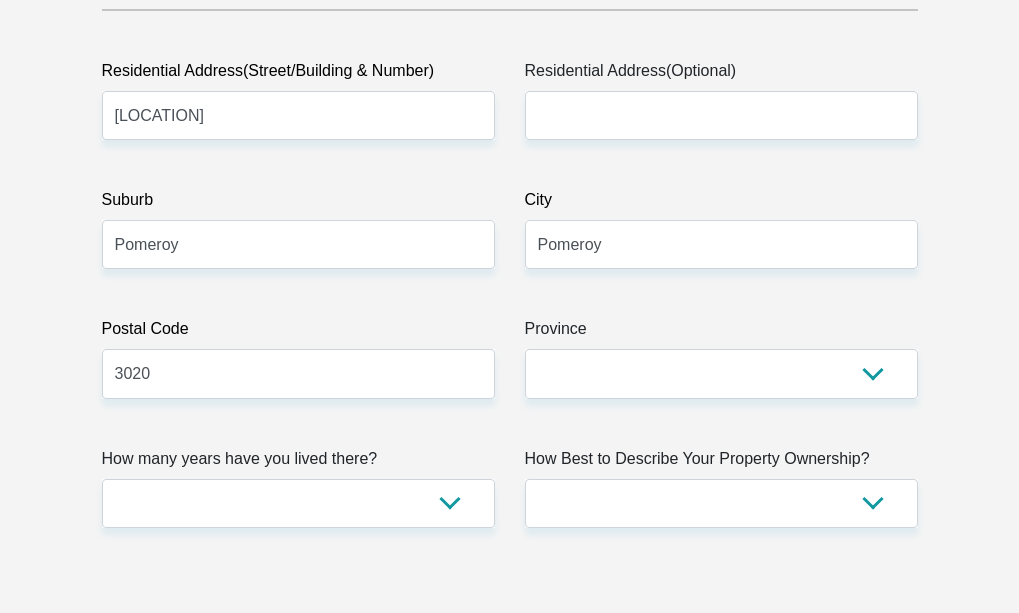 scroll, scrollTop: 1155, scrollLeft: 0, axis: vertical 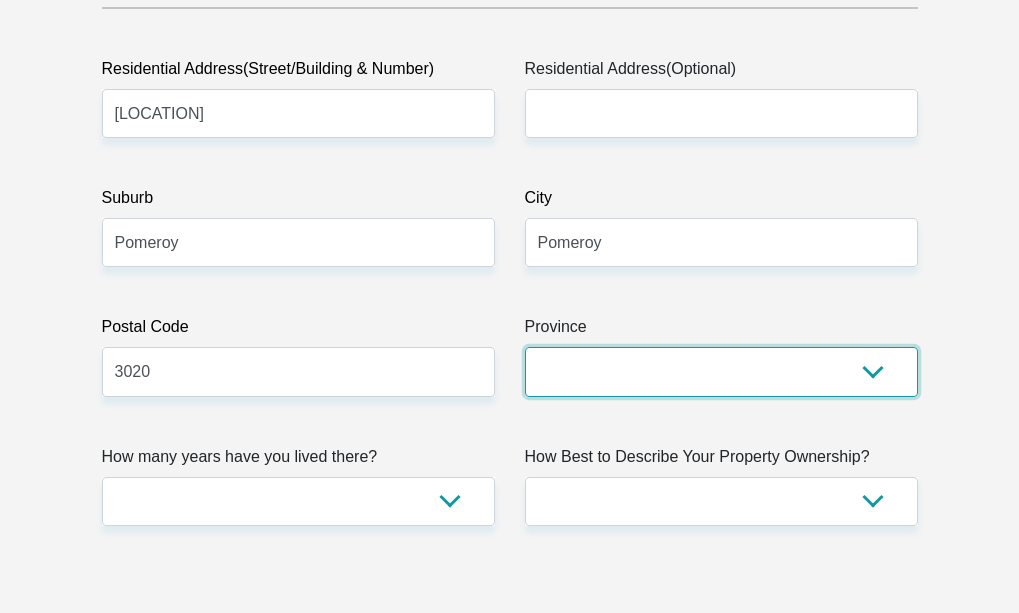 click on "Eastern Cape
Free State
Gauteng
KwaZulu-Natal
Limpopo
Mpumalanga
Northern Cape
North West
Western Cape" at bounding box center [721, 371] 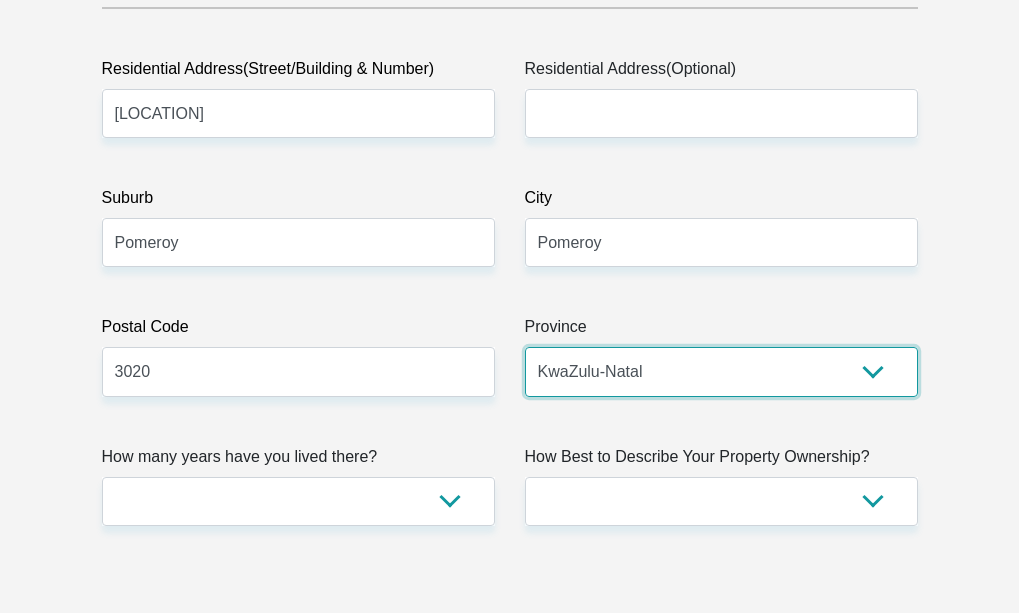 click on "Eastern Cape
Free State
Gauteng
KwaZulu-Natal
Limpopo
Mpumalanga
Northern Cape
North West
Western Cape" at bounding box center (721, 371) 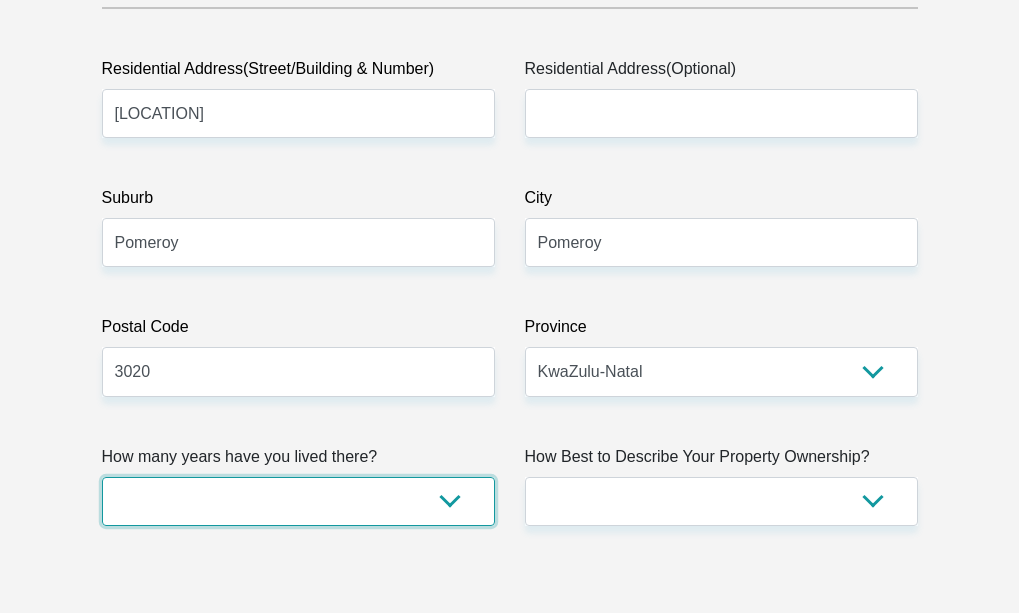 click on "less than 1 year
1-3 years
3-5 years
5+ years" at bounding box center (298, 501) 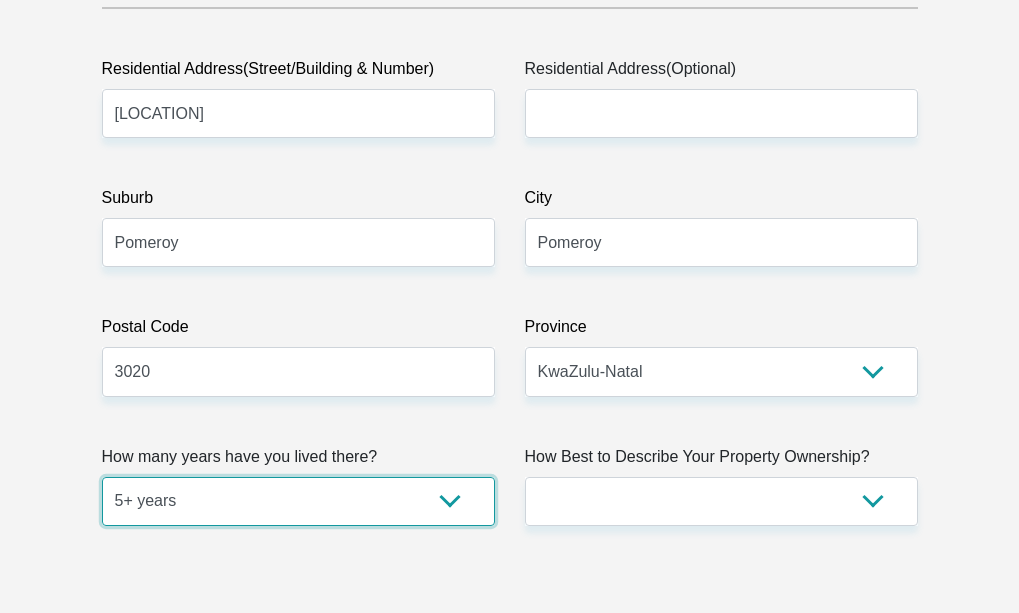 click on "less than 1 year
1-3 years
3-5 years
5+ years" at bounding box center (298, 501) 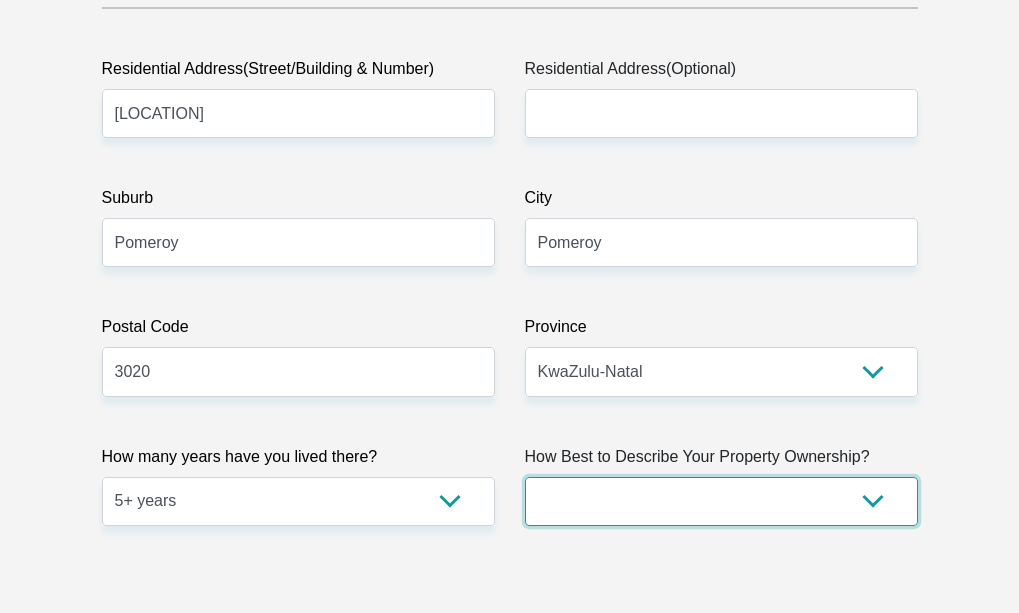 click on "Owned
Rented
Family Owned
Company Dwelling" at bounding box center [721, 501] 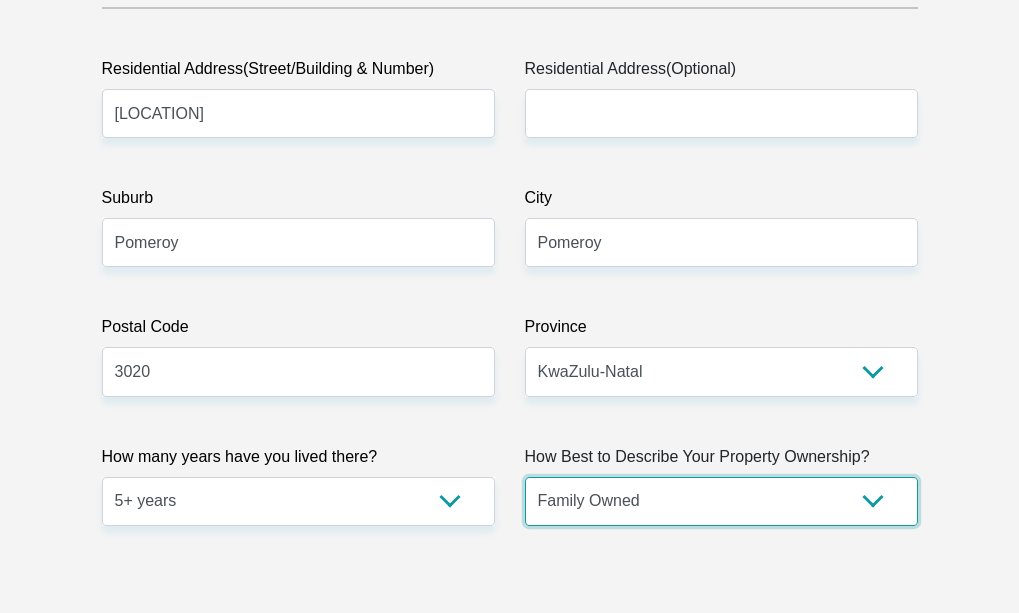 click on "Owned
Rented
Family Owned
Company Dwelling" at bounding box center (721, 501) 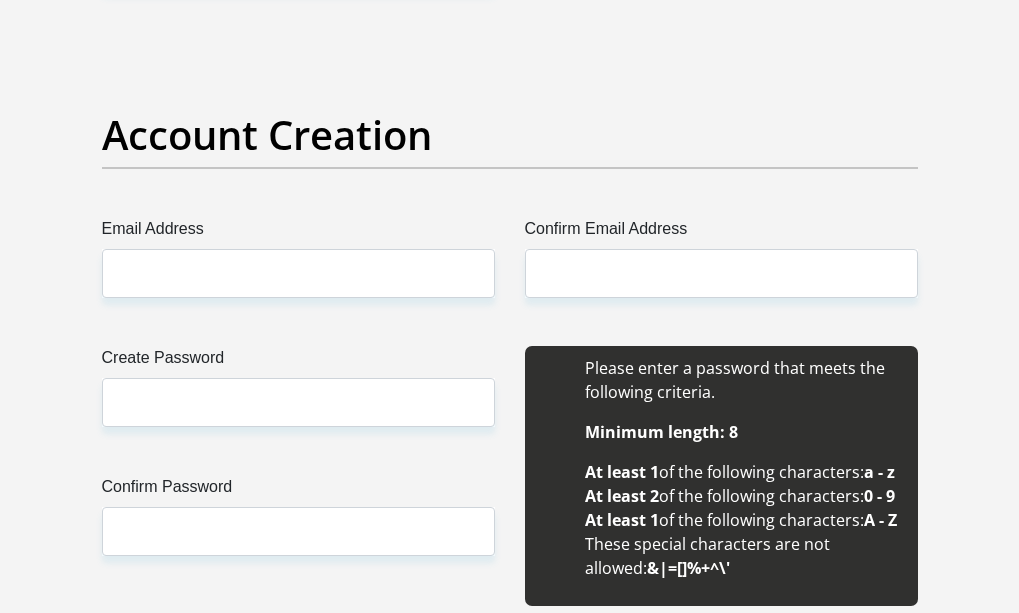 scroll, scrollTop: 1691, scrollLeft: 0, axis: vertical 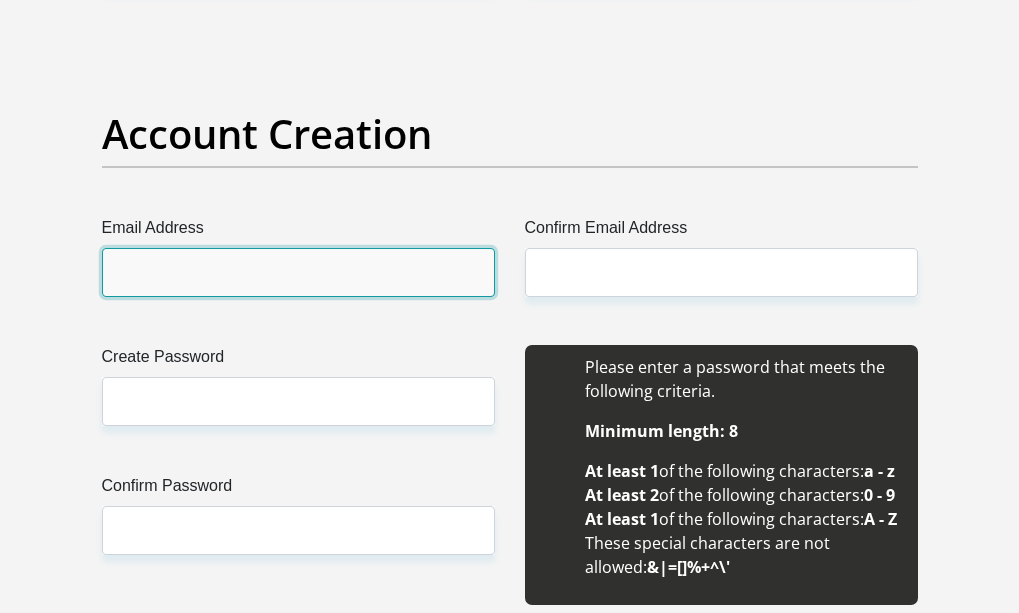 click on "Email Address" at bounding box center [298, 272] 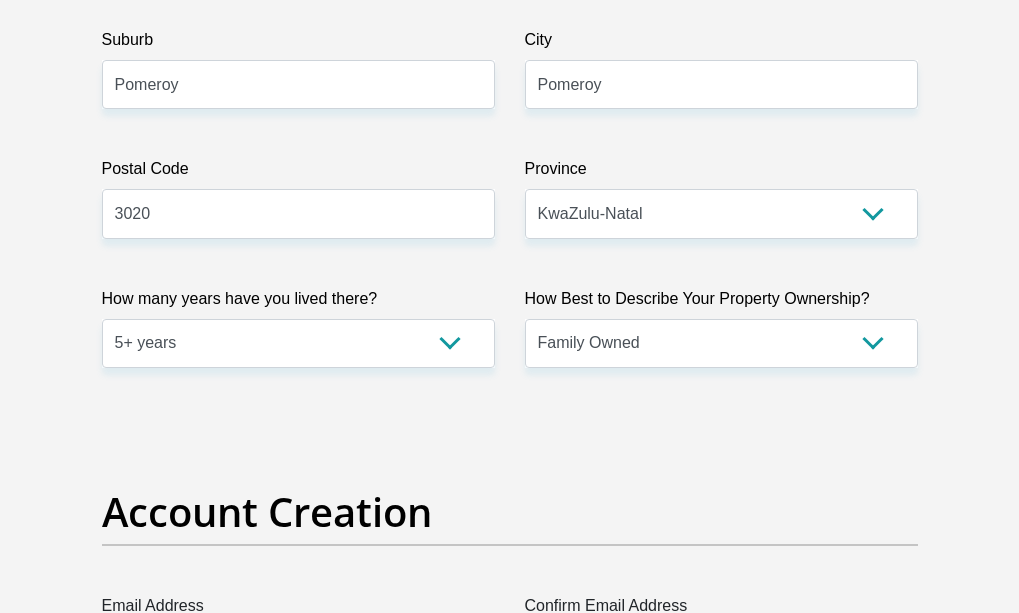 scroll, scrollTop: 1312, scrollLeft: 0, axis: vertical 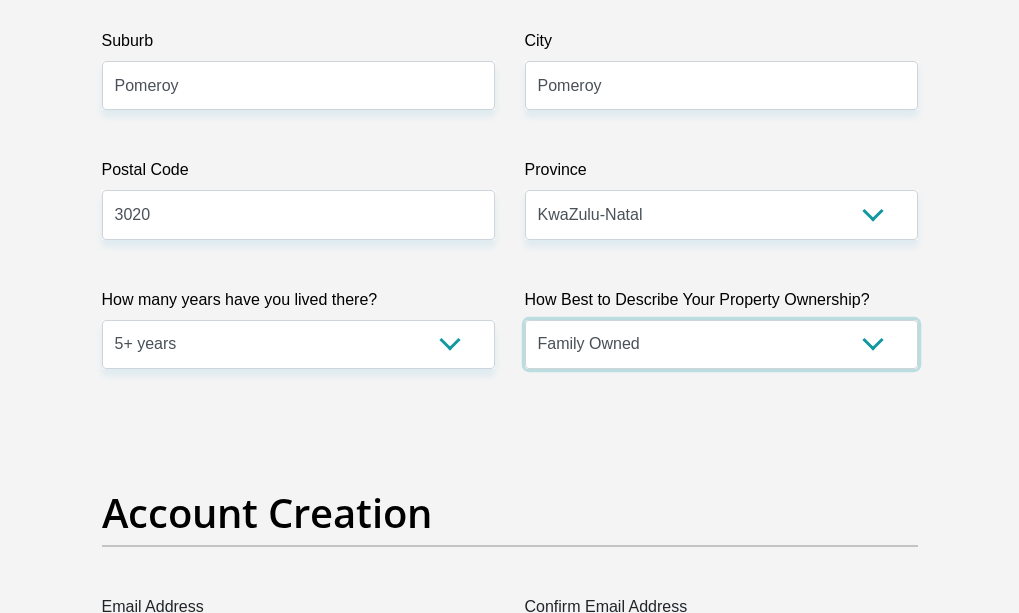 click on "Owned
Rented
Family Owned
Company Dwelling" at bounding box center (721, 344) 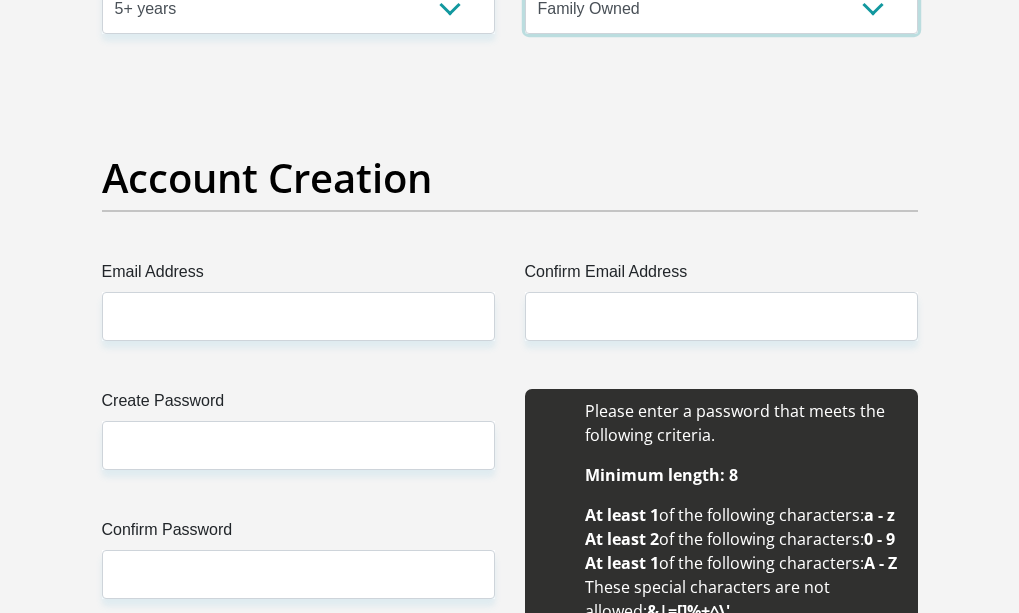 scroll, scrollTop: 1648, scrollLeft: 0, axis: vertical 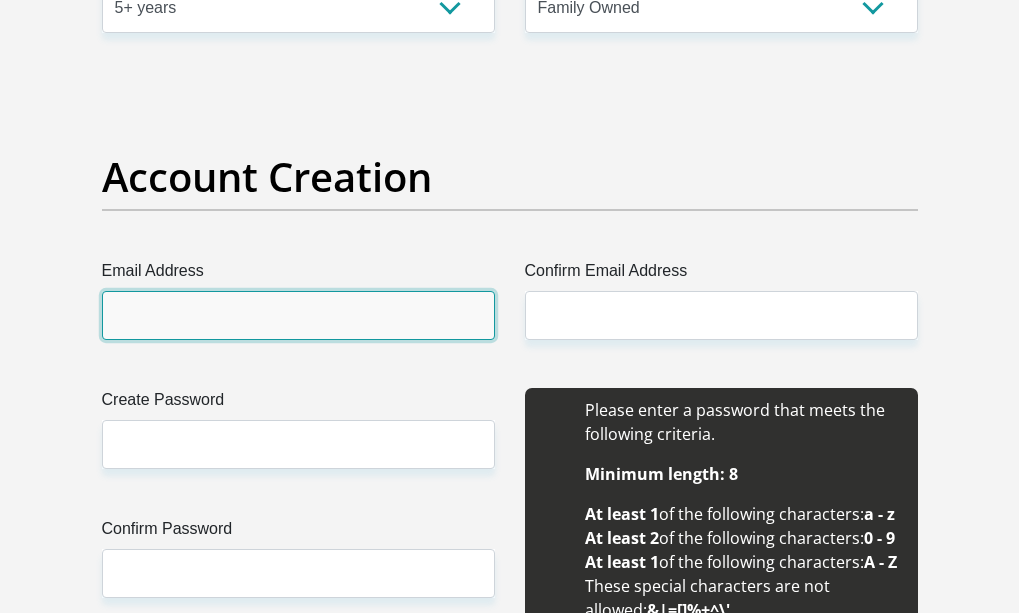 click on "Email Address" at bounding box center (298, 315) 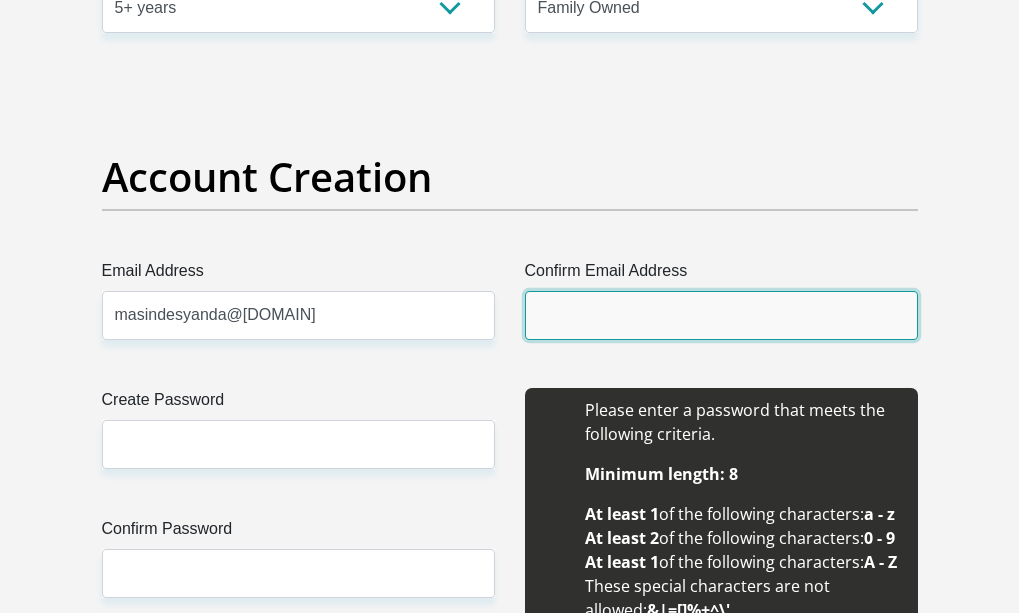type on "masindesyanda@[DOMAIN]" 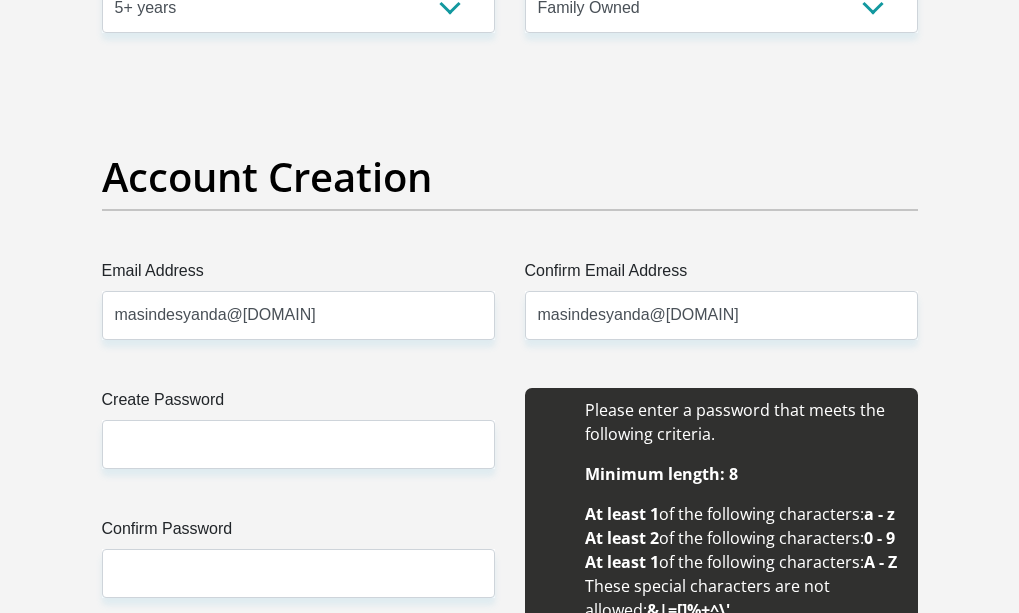 type 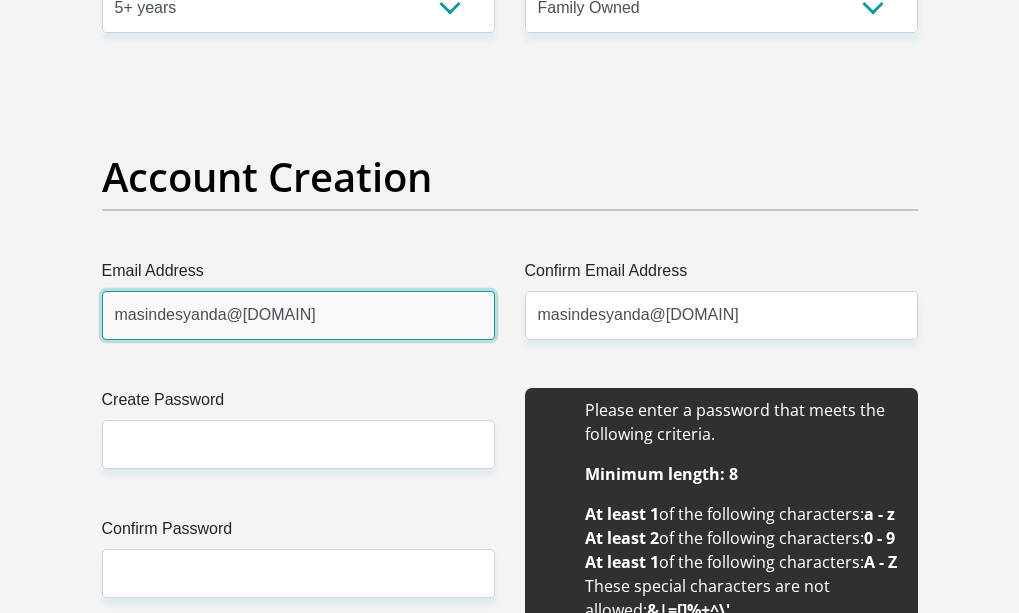 type 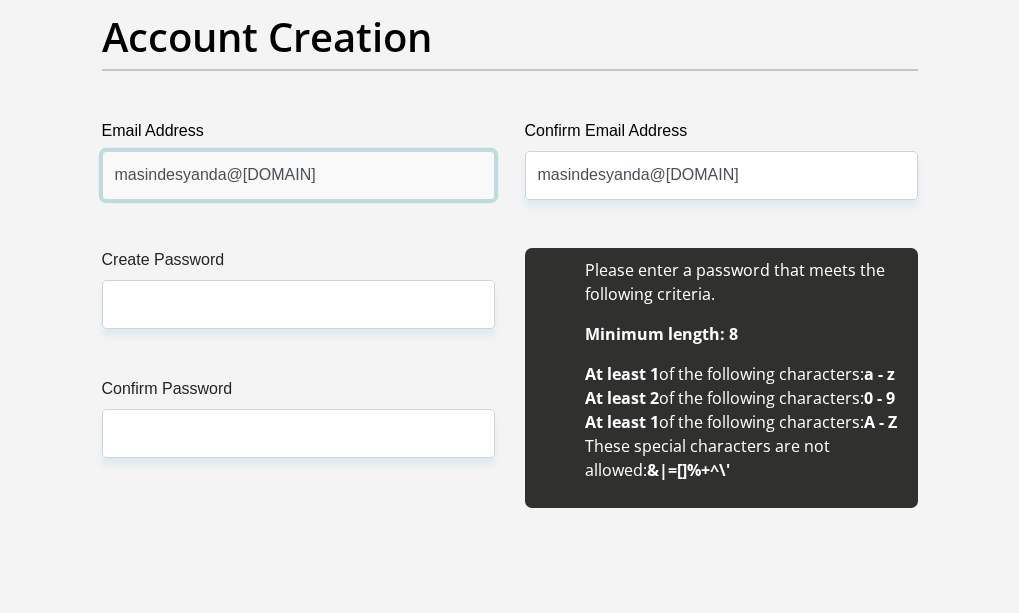 scroll, scrollTop: 1789, scrollLeft: 0, axis: vertical 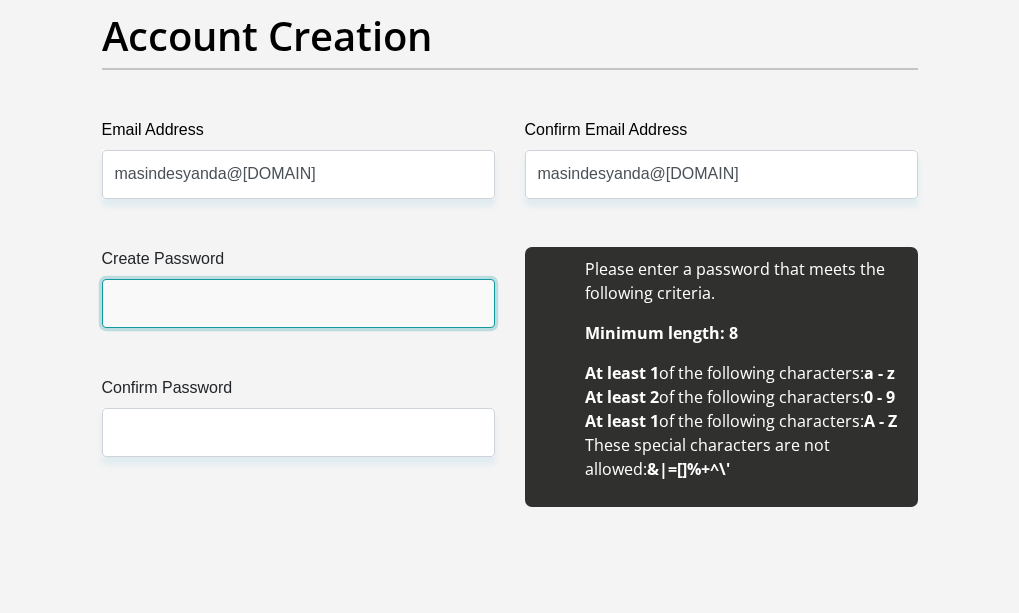 click on "Create Password" at bounding box center [298, 303] 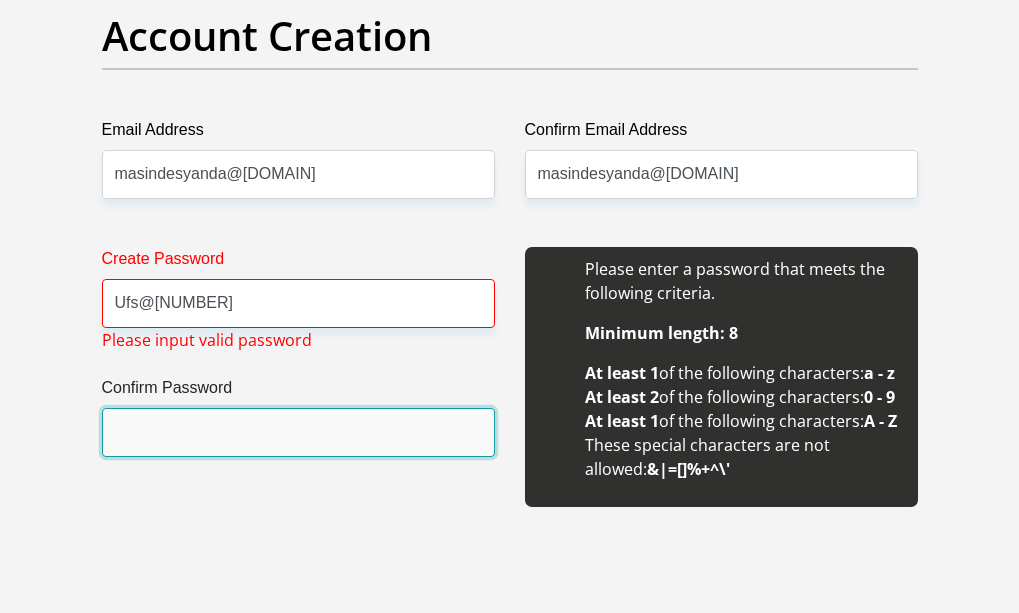 click on "Confirm Password" at bounding box center [298, 432] 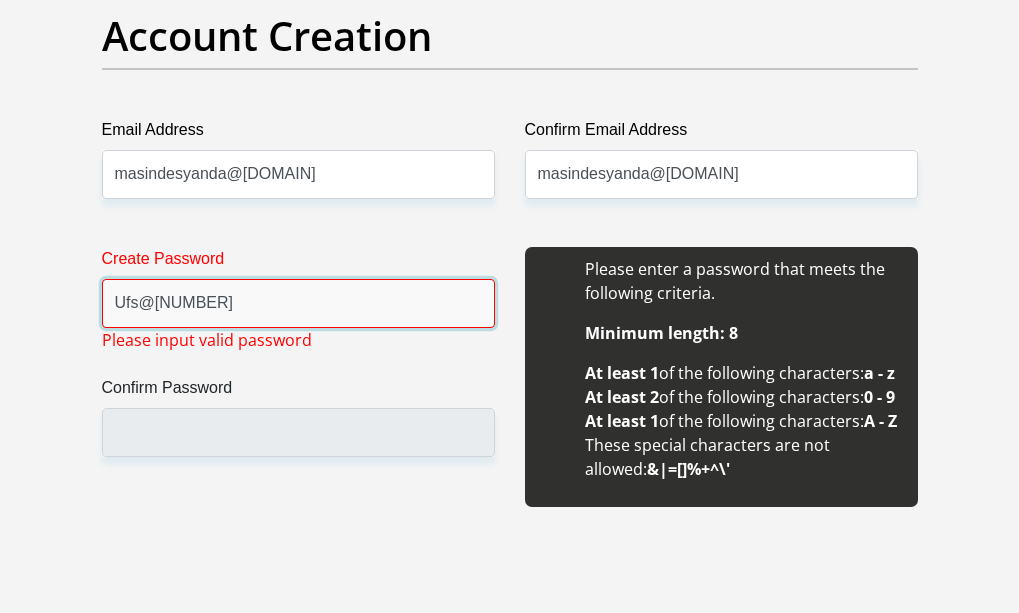 click on "Ufs@[NUMBER]" at bounding box center [298, 303] 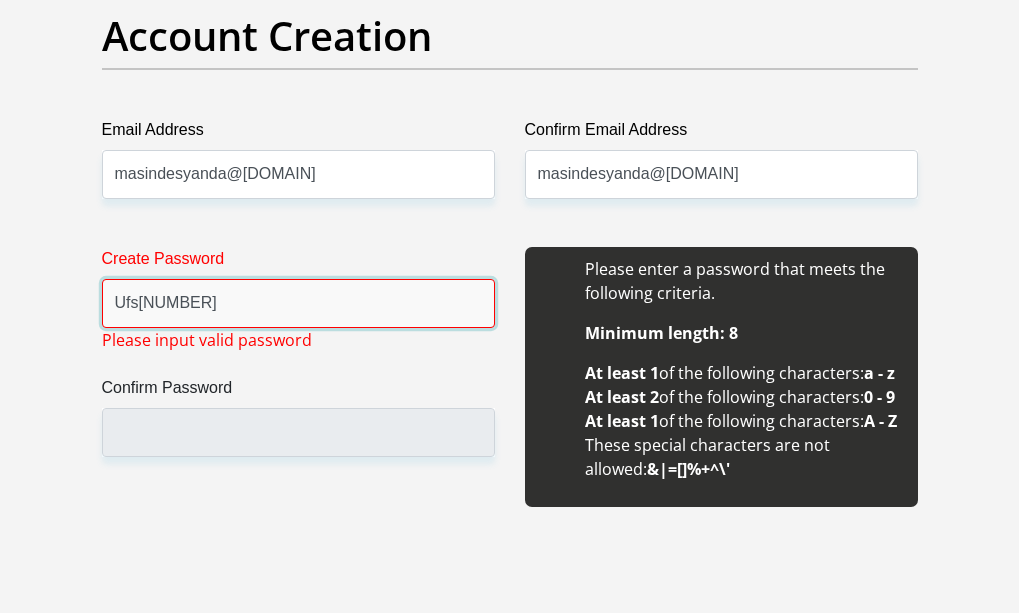 click on "Ufs[NUMBER]" at bounding box center (298, 303) 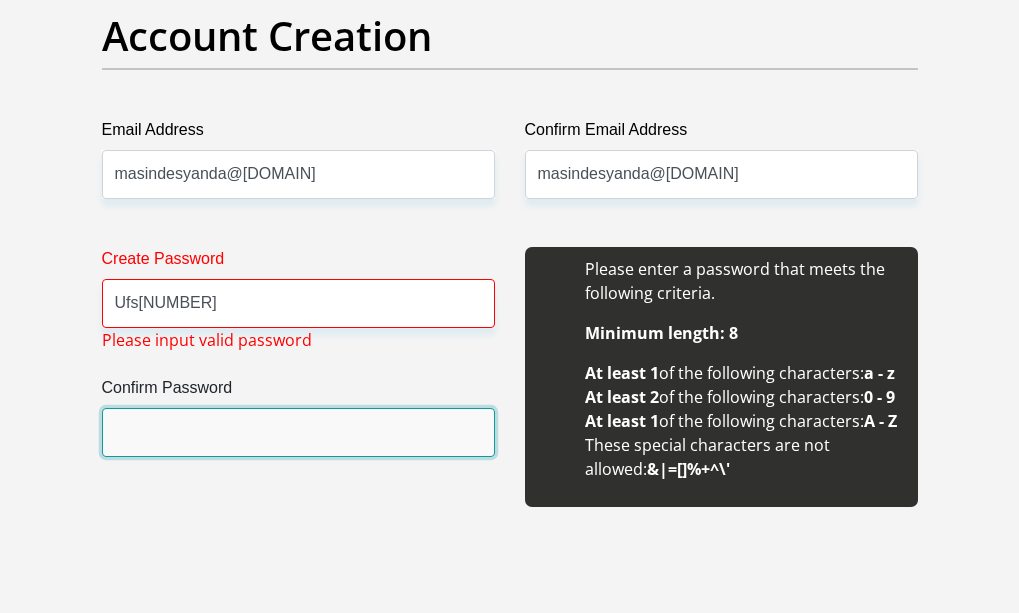 click on "Confirm Password" at bounding box center (298, 432) 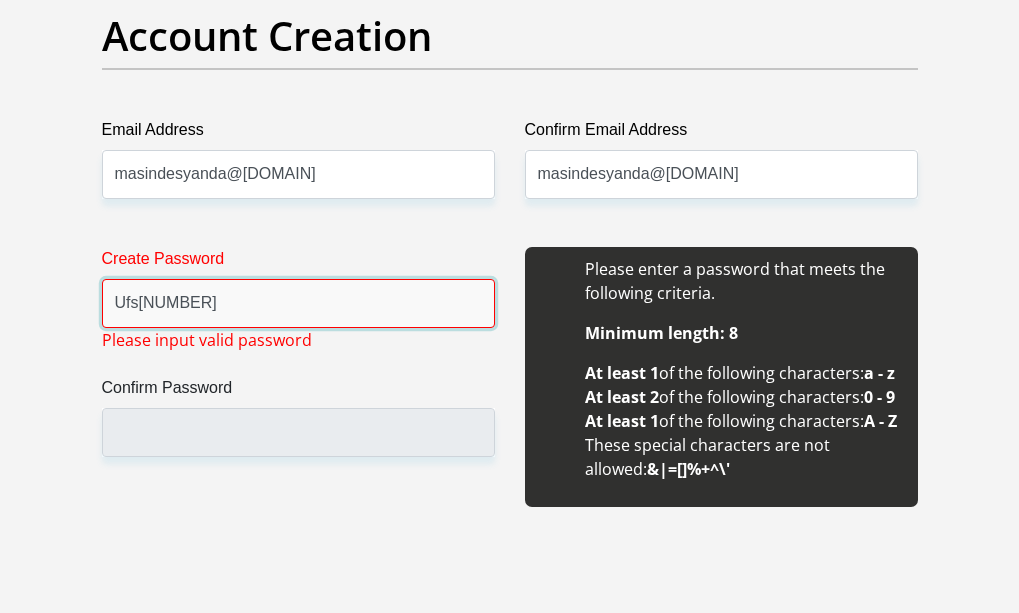 click on "Ufs[NUMBER]" at bounding box center (298, 303) 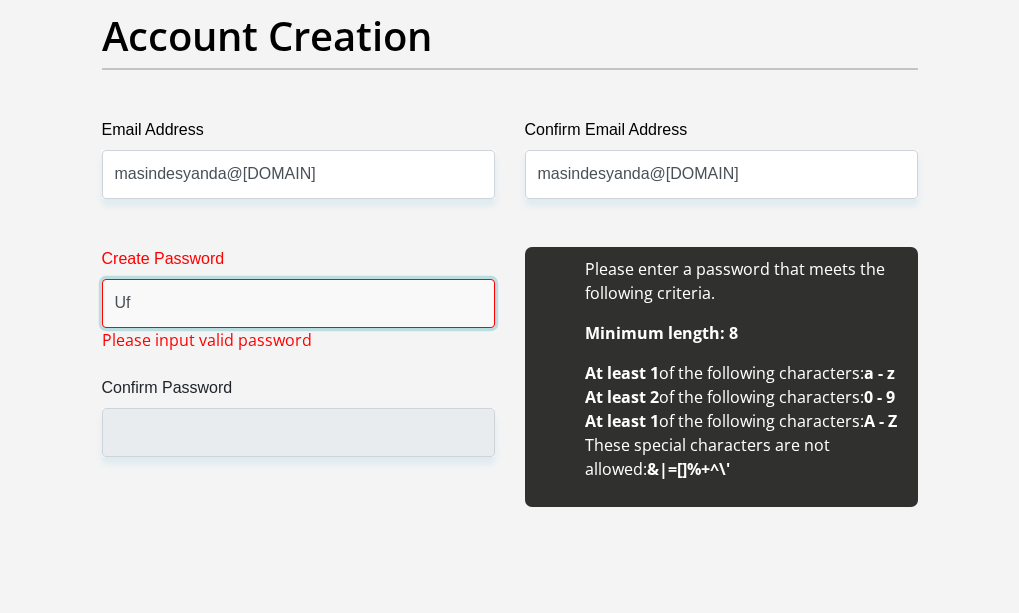type on "U" 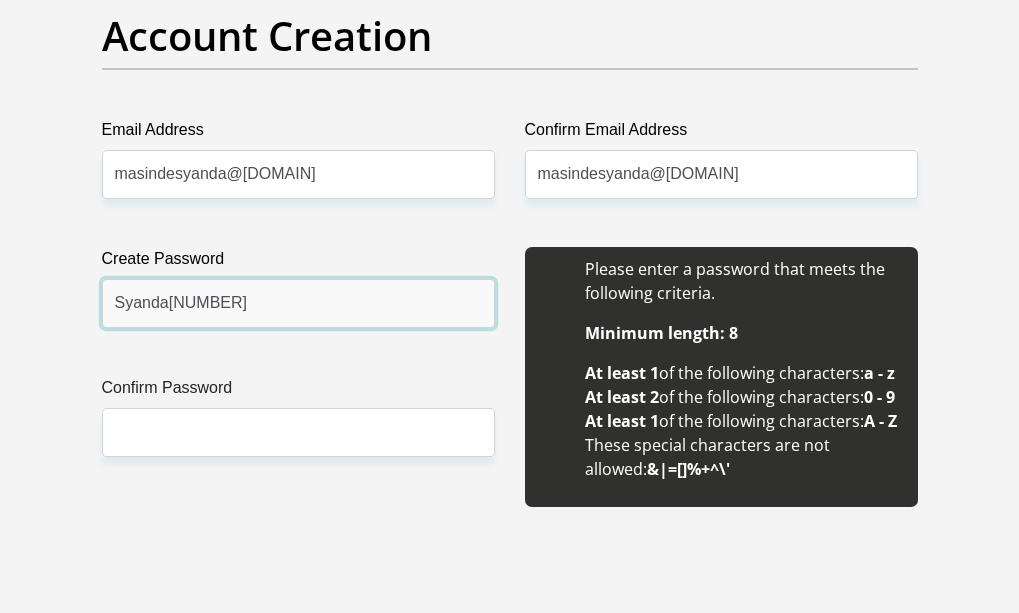 type on "Syanda[NUMBER]" 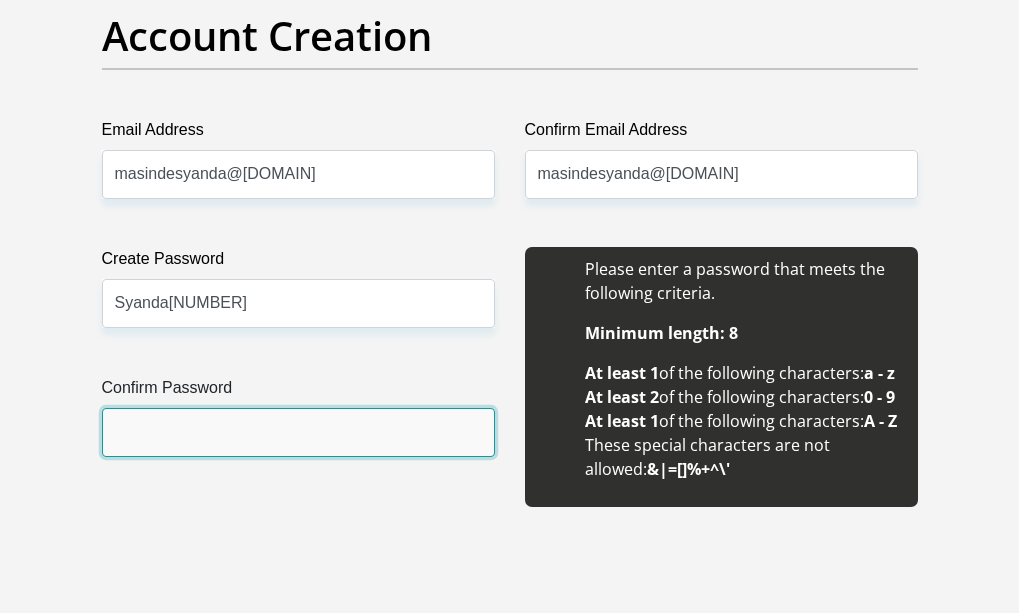 click on "Confirm Password" at bounding box center (298, 432) 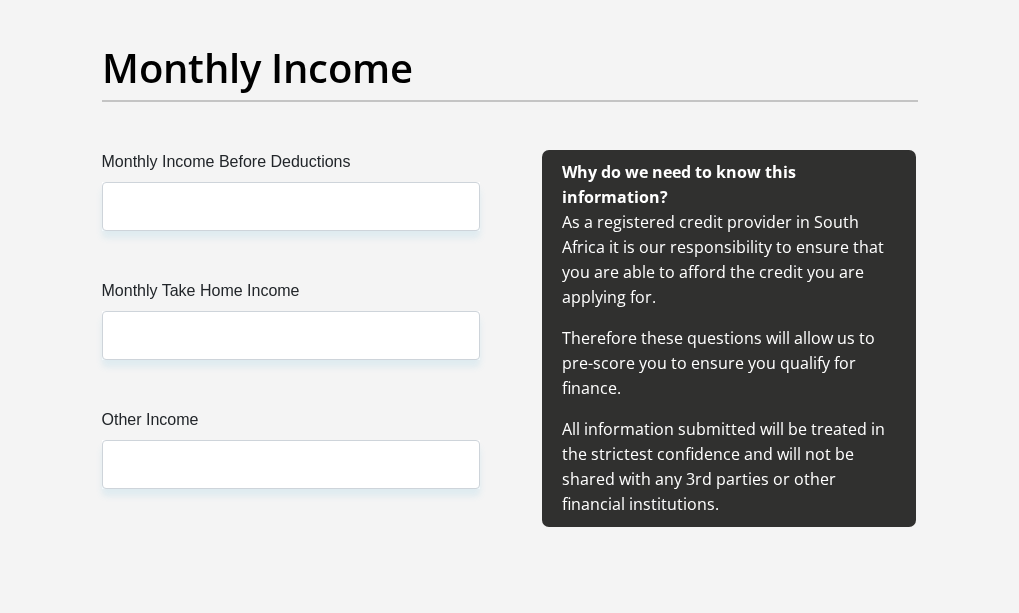 scroll, scrollTop: 2373, scrollLeft: 0, axis: vertical 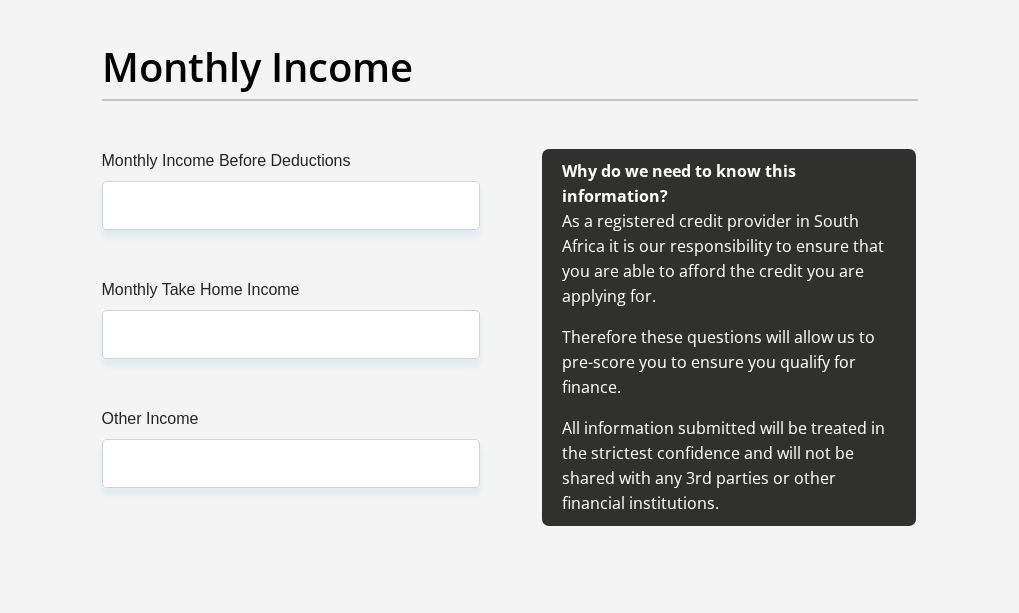 type on "Syanda[NUMBER]" 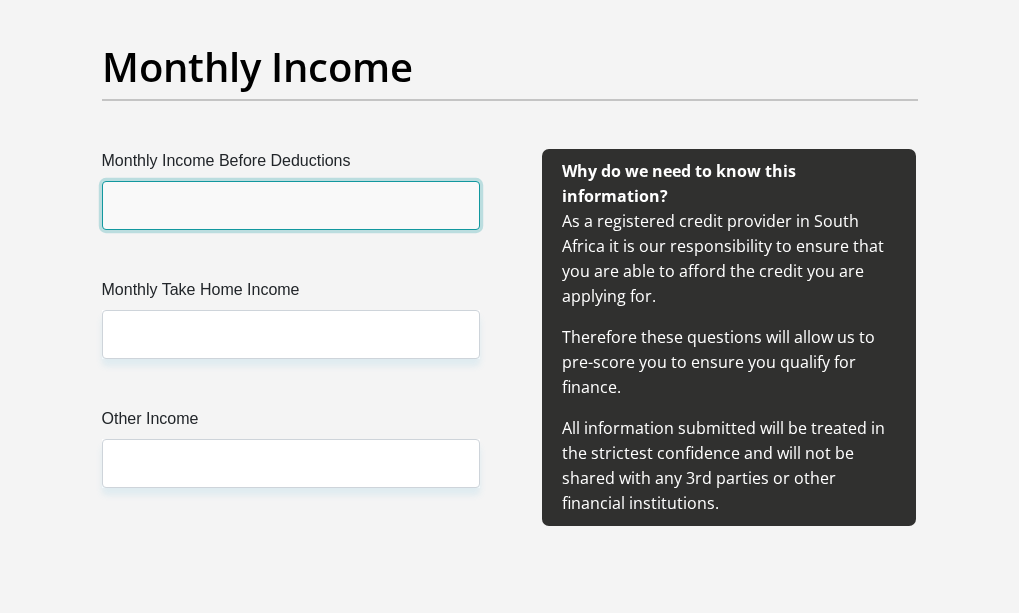 click on "Monthly Income Before Deductions" at bounding box center (291, 205) 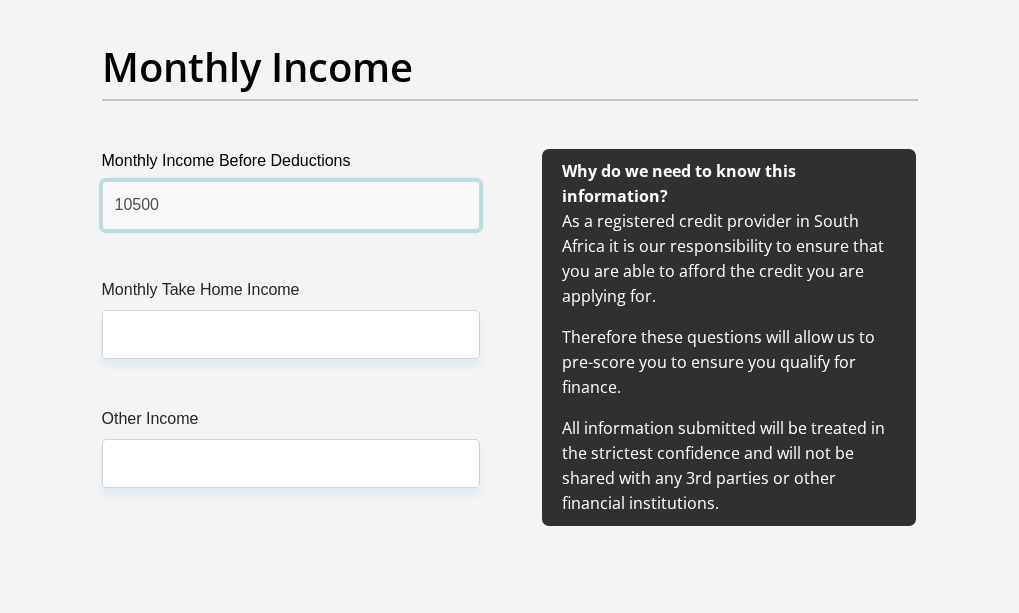 type on "10500" 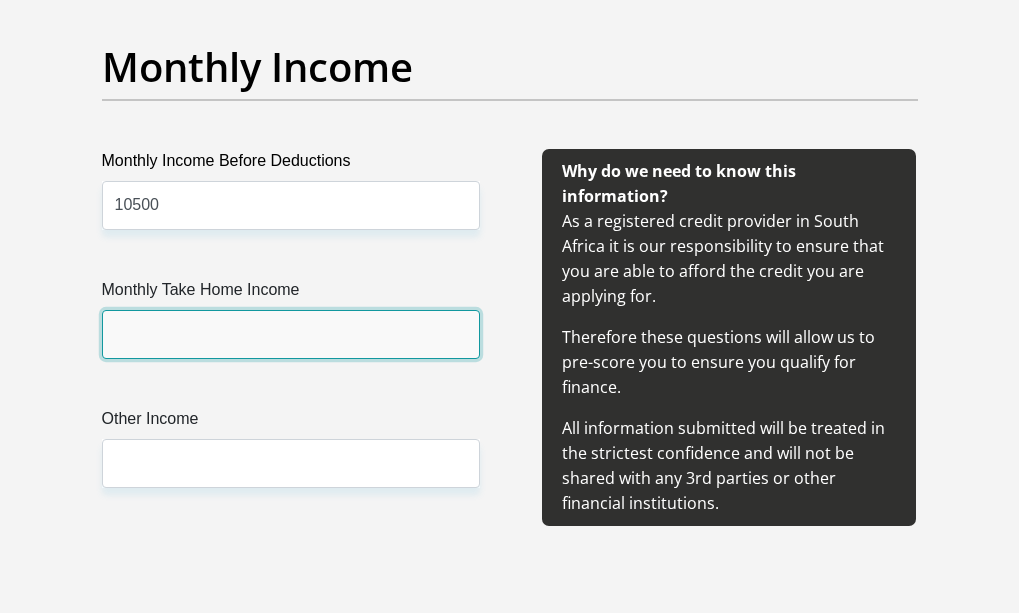 click on "Monthly Take Home Income" at bounding box center (291, 334) 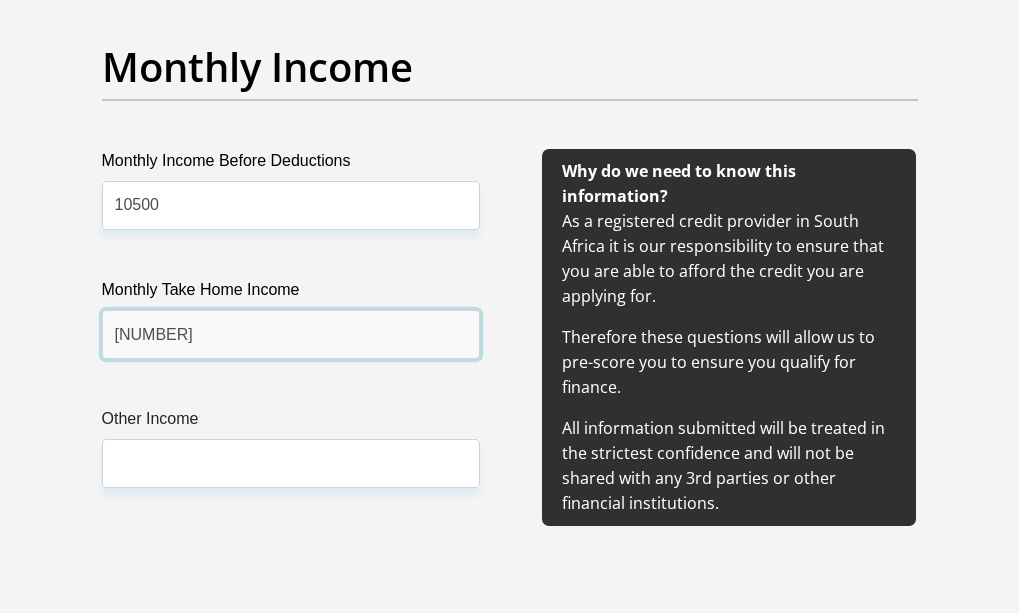 type on "[NUMBER]" 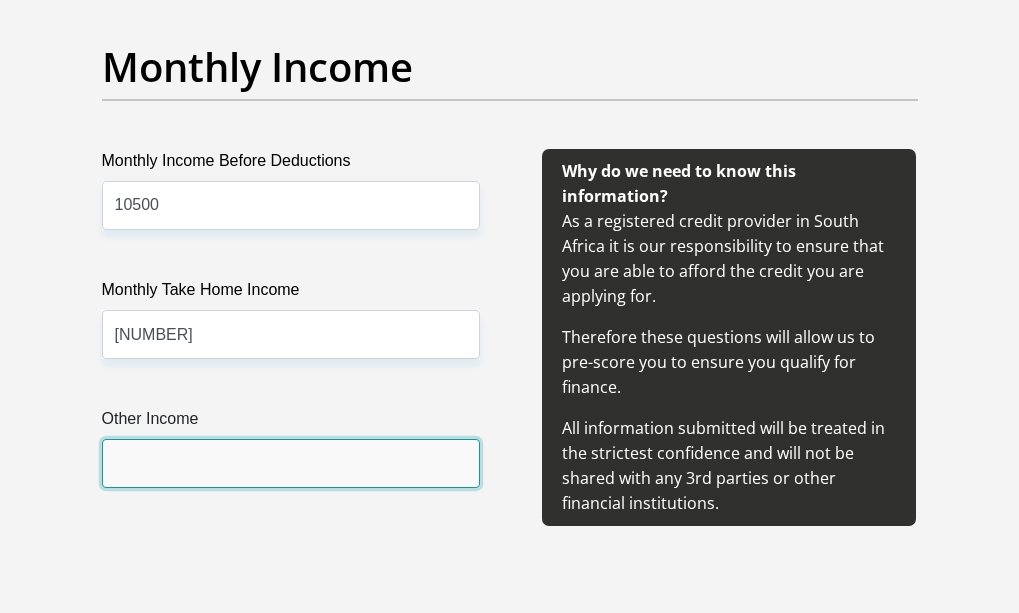 click on "Other Income" at bounding box center [291, 463] 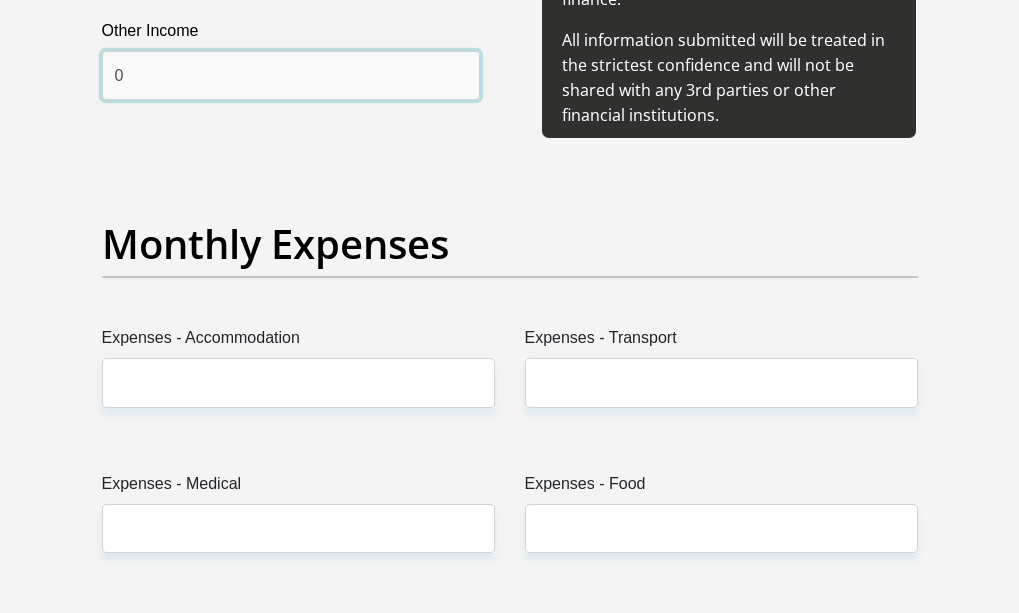 scroll, scrollTop: 2773, scrollLeft: 0, axis: vertical 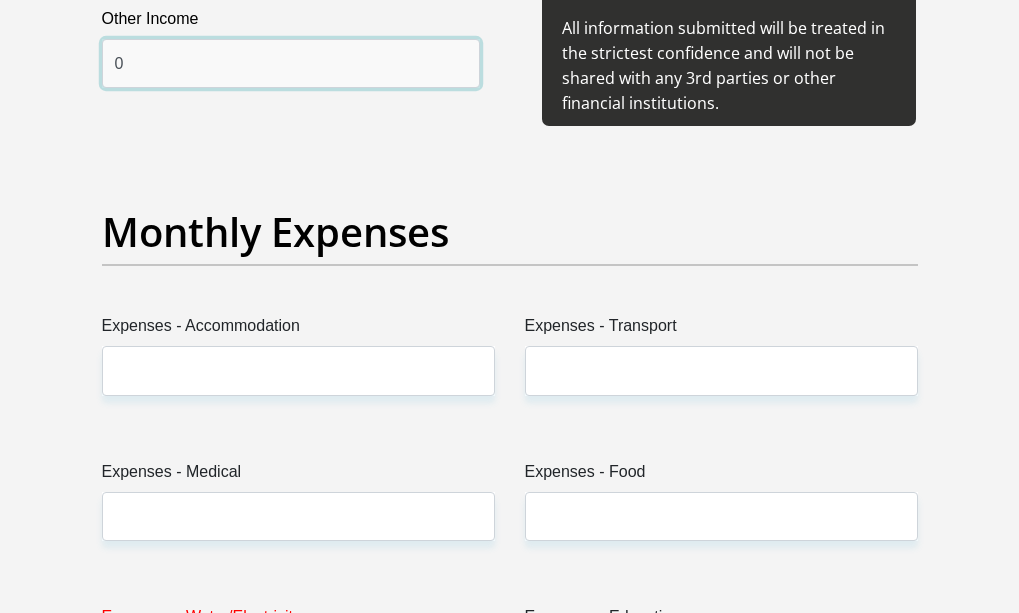 type on "0" 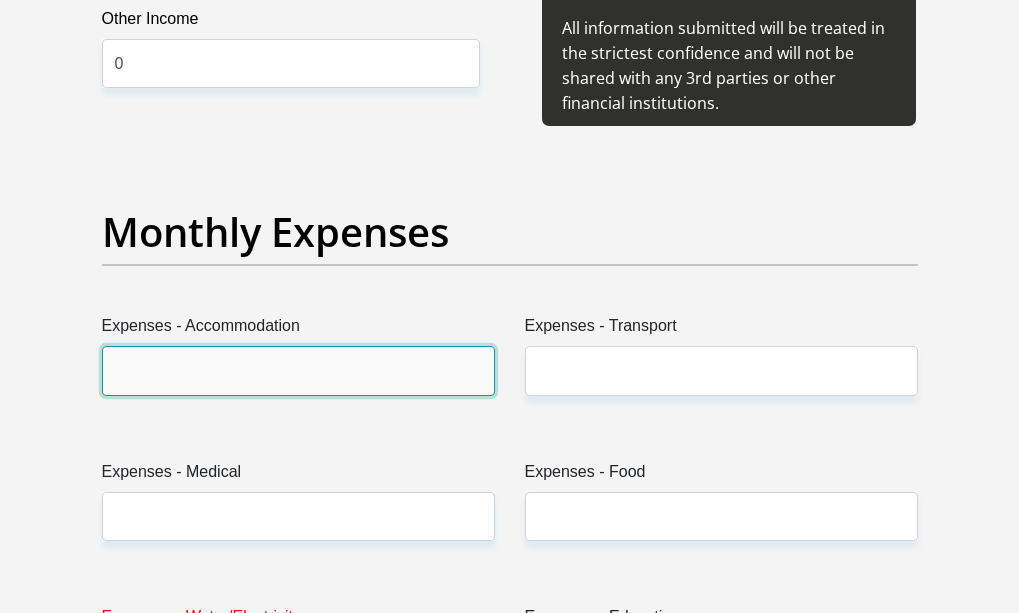 click on "Expenses - Accommodation" at bounding box center [298, 370] 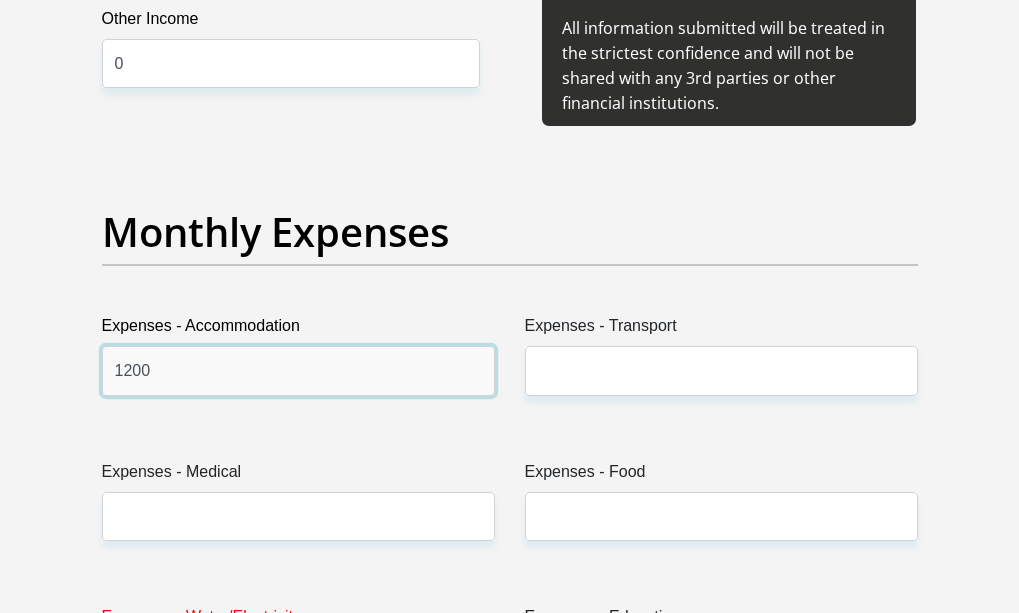 type on "1200" 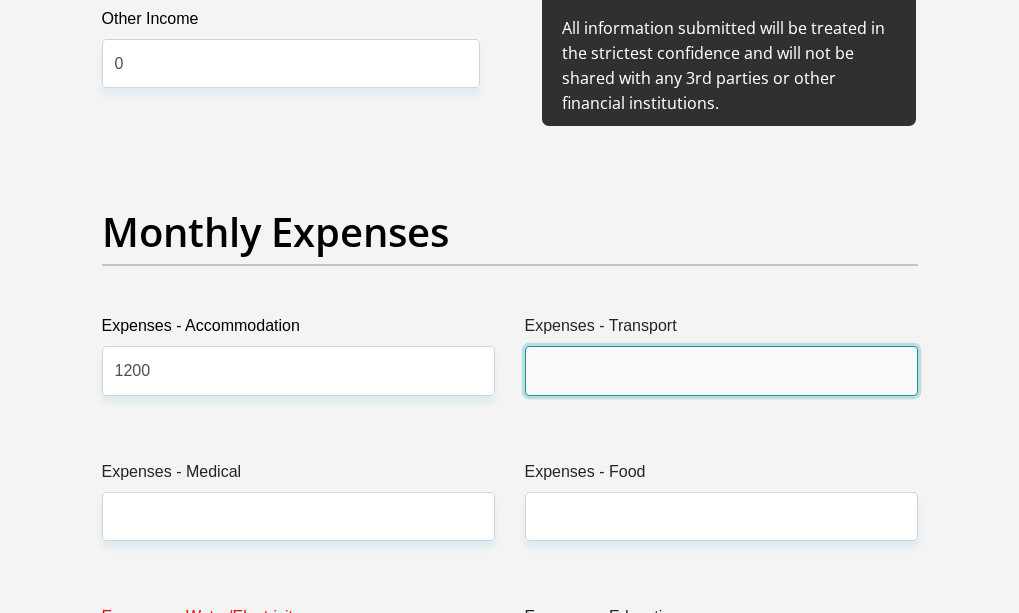 click on "Expenses - Transport" at bounding box center (721, 370) 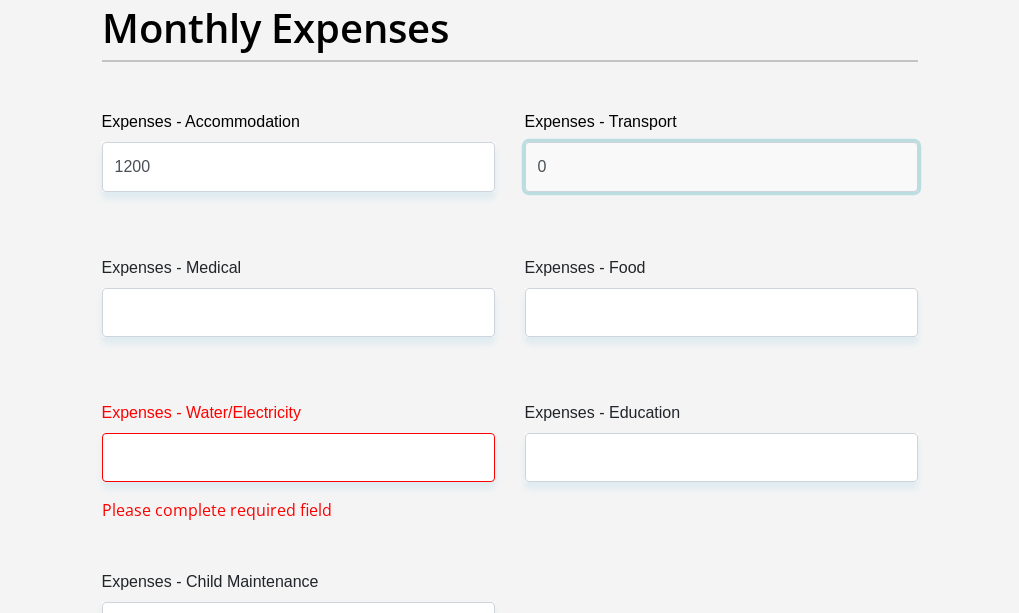 scroll, scrollTop: 2982, scrollLeft: 0, axis: vertical 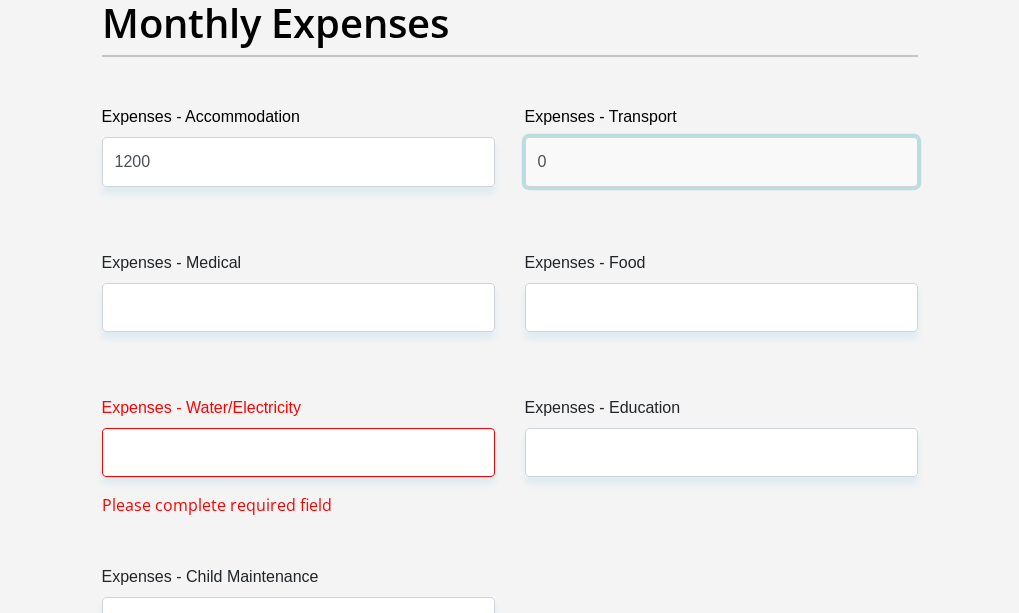 type on "0" 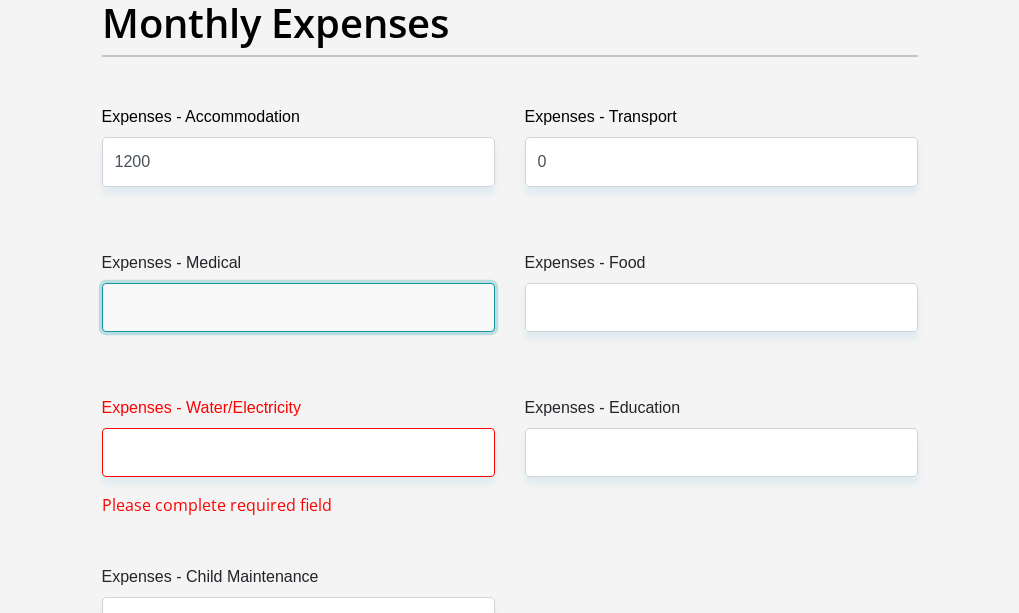 click on "Expenses - Medical" at bounding box center [298, 307] 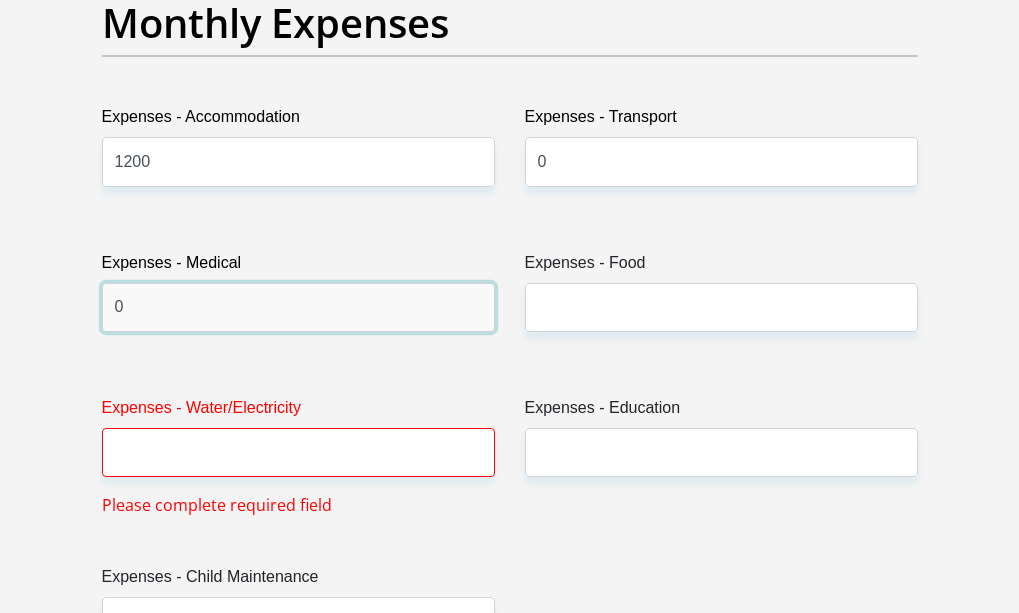 type on "0" 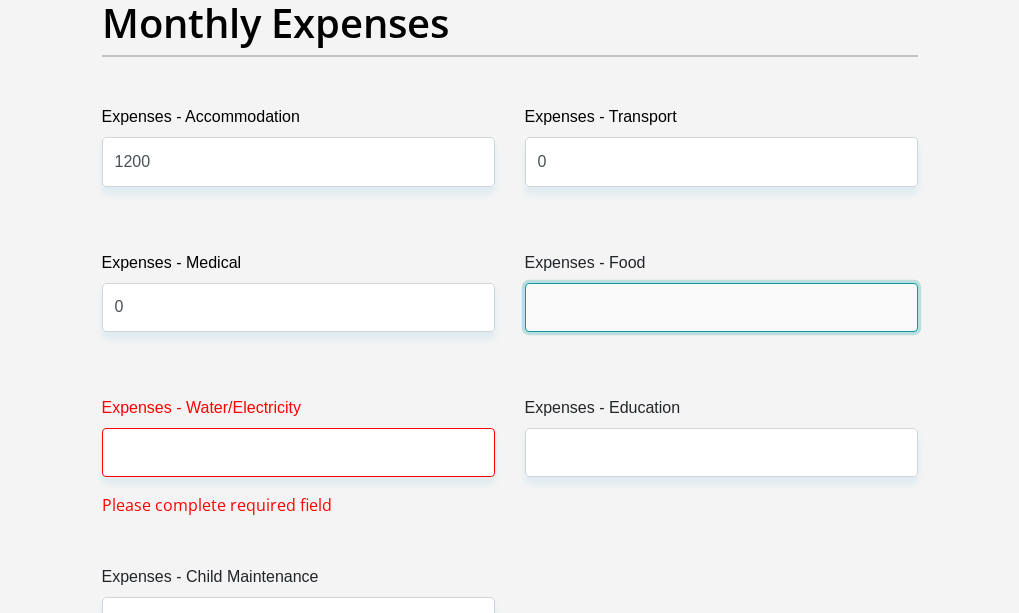 click on "Expenses - Food" at bounding box center (721, 307) 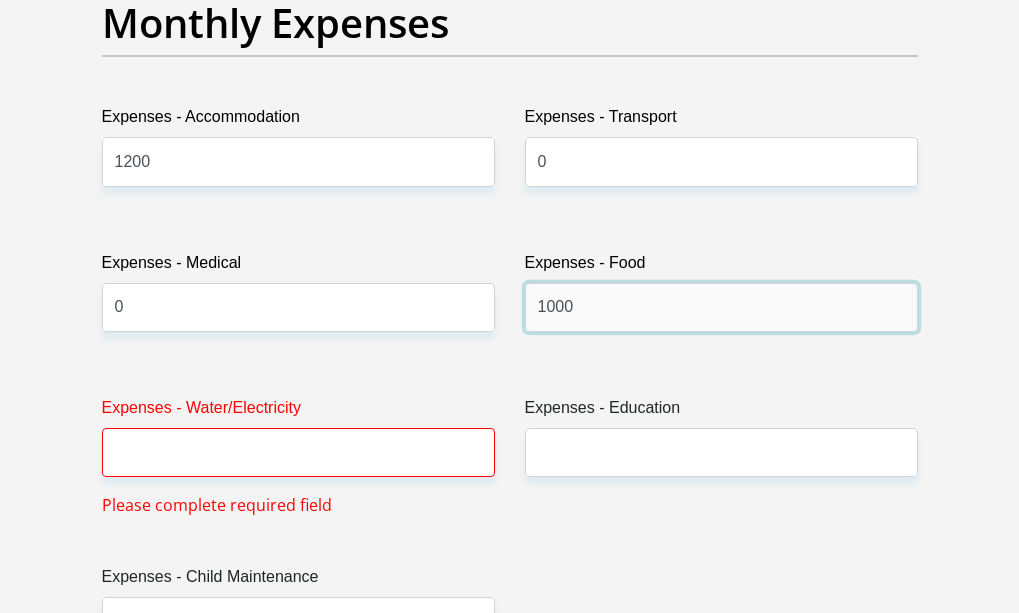 type on "1000" 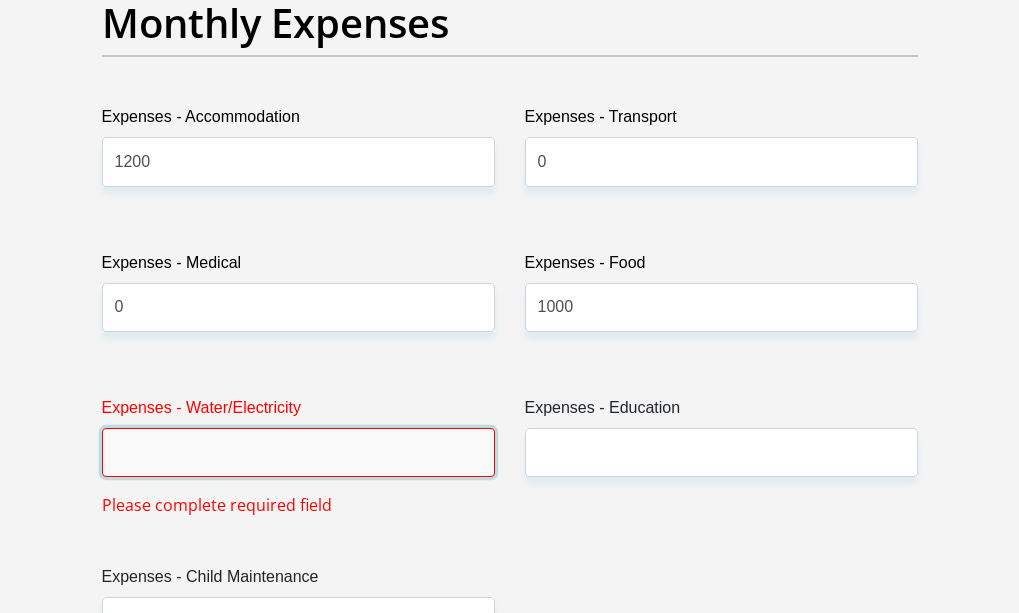 click on "Expenses - Water/Electricity" at bounding box center [298, 452] 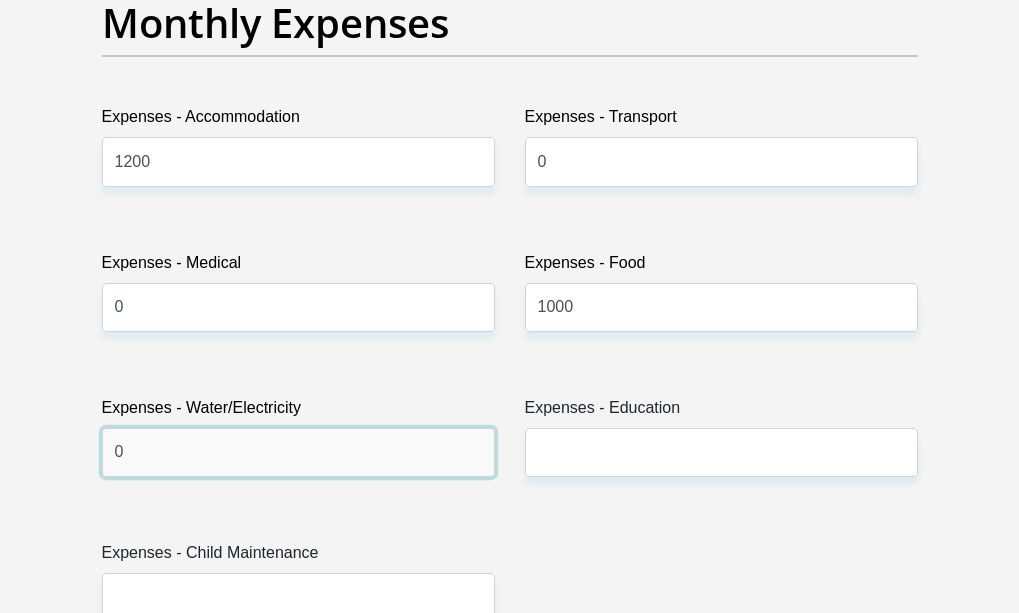 type on "0" 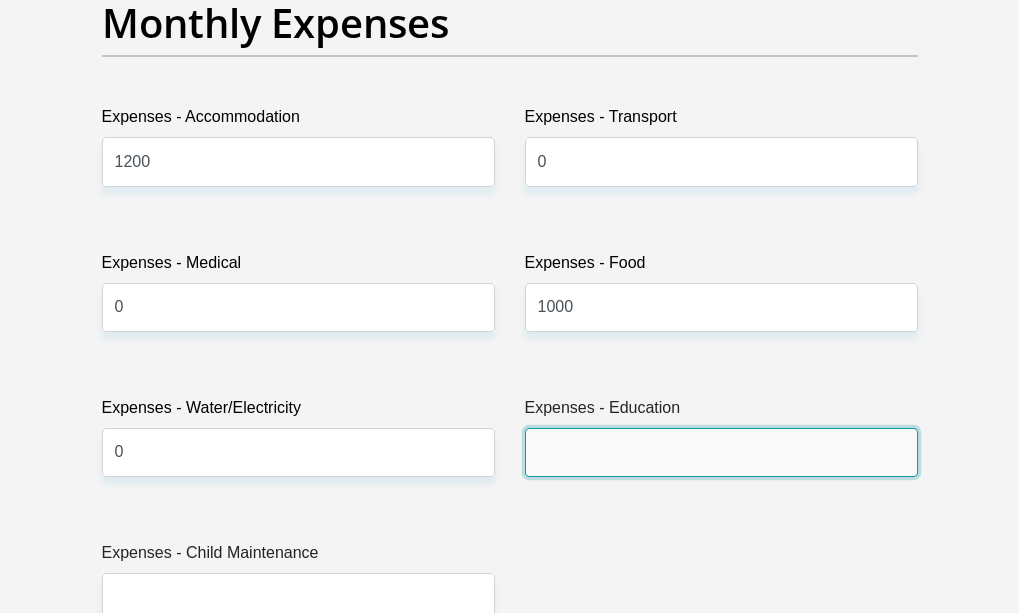 click on "Expenses - Education" at bounding box center (721, 452) 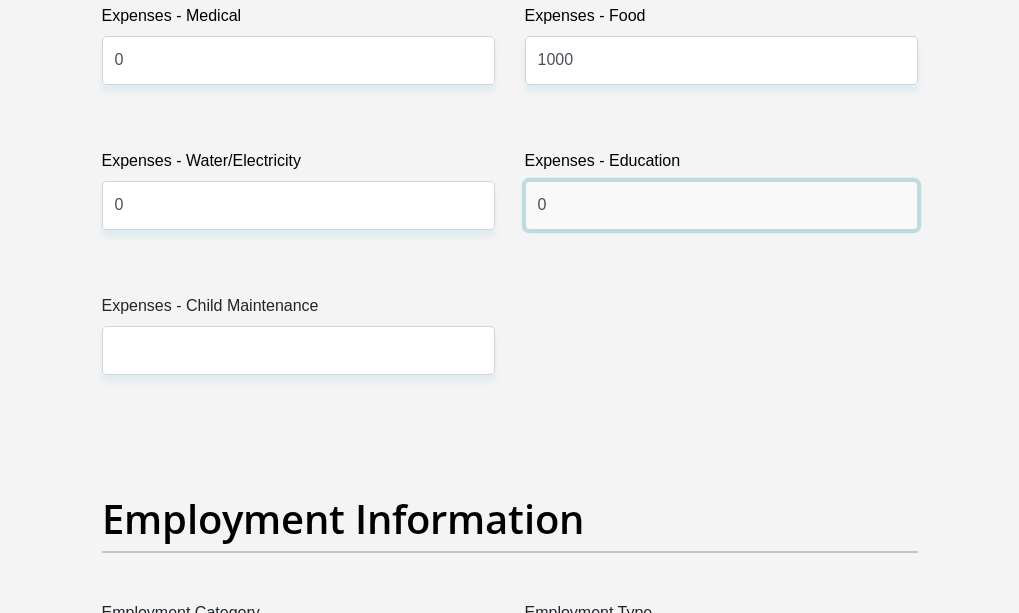 scroll, scrollTop: 3260, scrollLeft: 0, axis: vertical 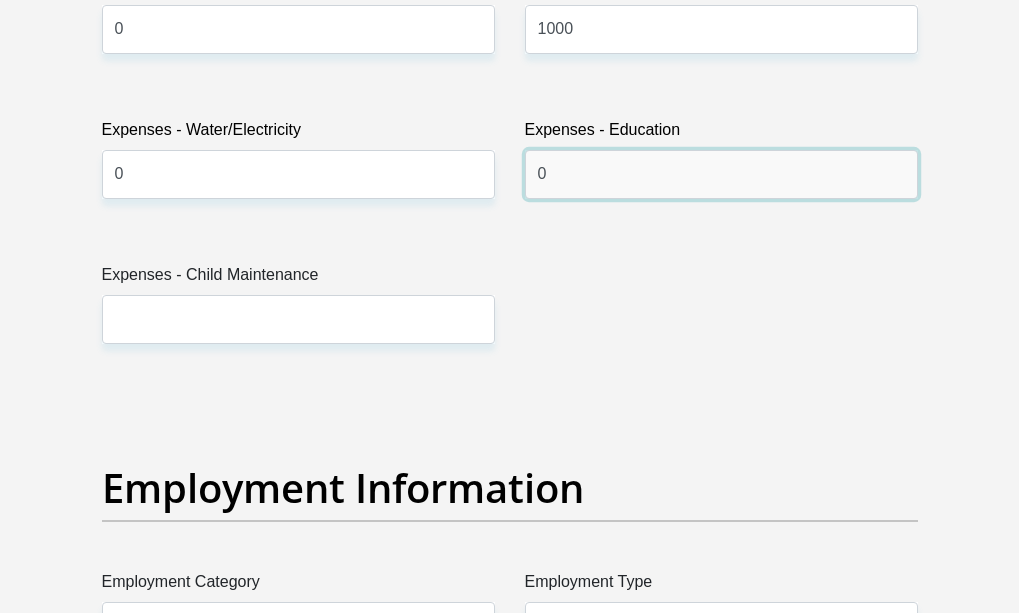type on "0" 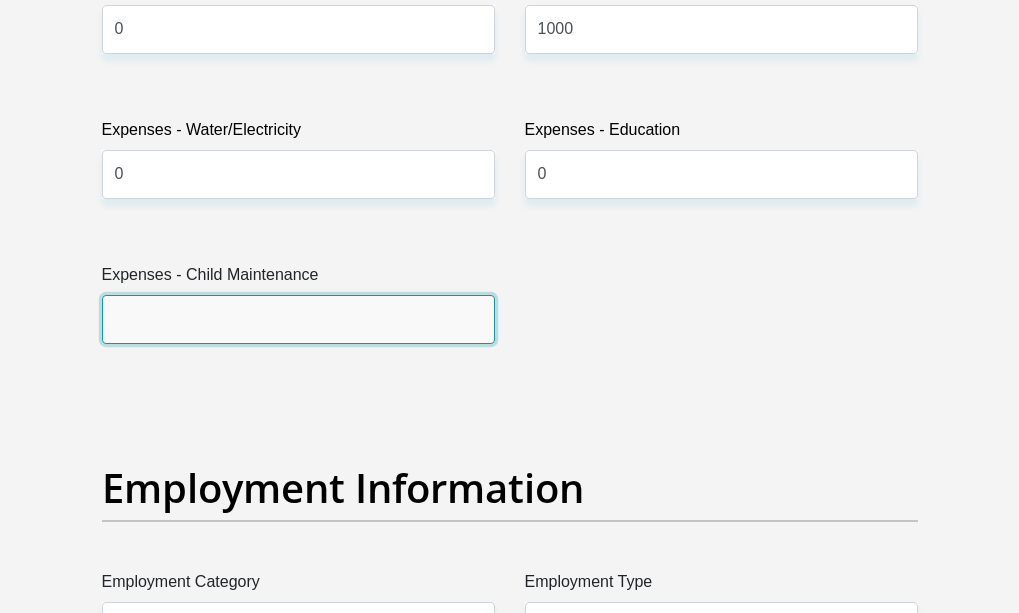 click on "Expenses - Child Maintenance" at bounding box center (298, 319) 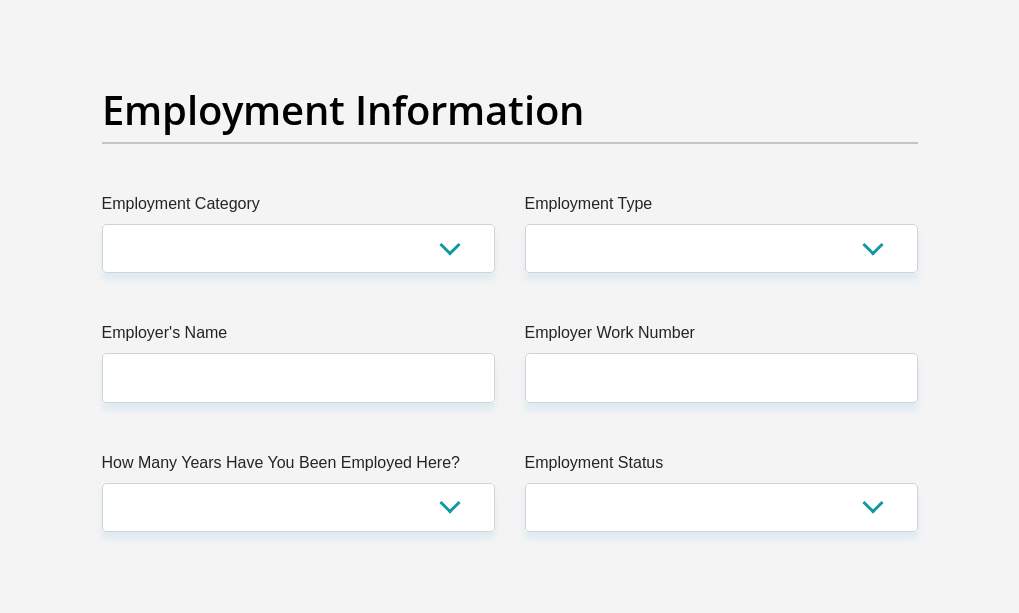 scroll, scrollTop: 3641, scrollLeft: 0, axis: vertical 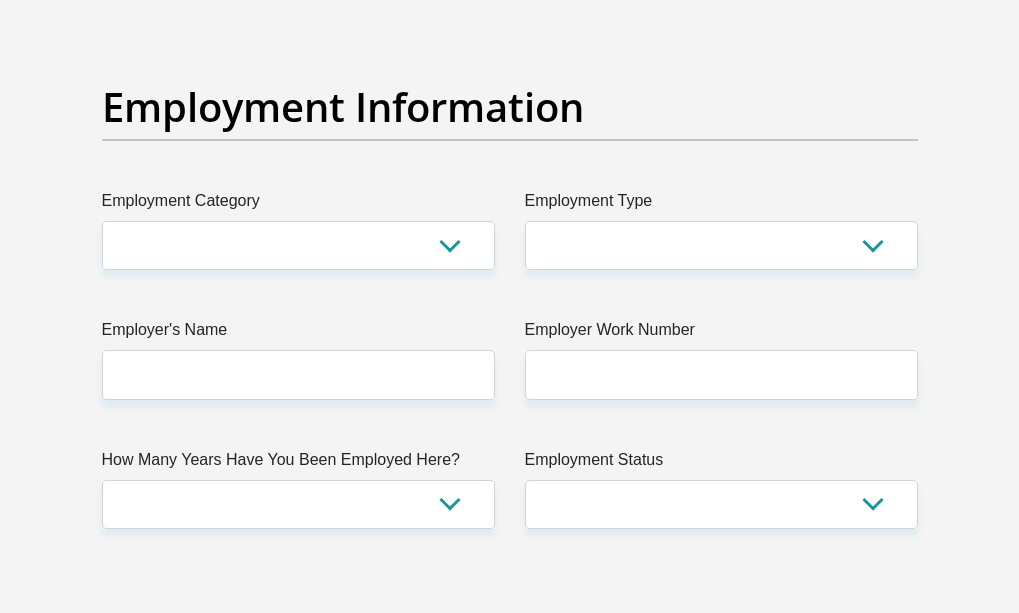 type on "300" 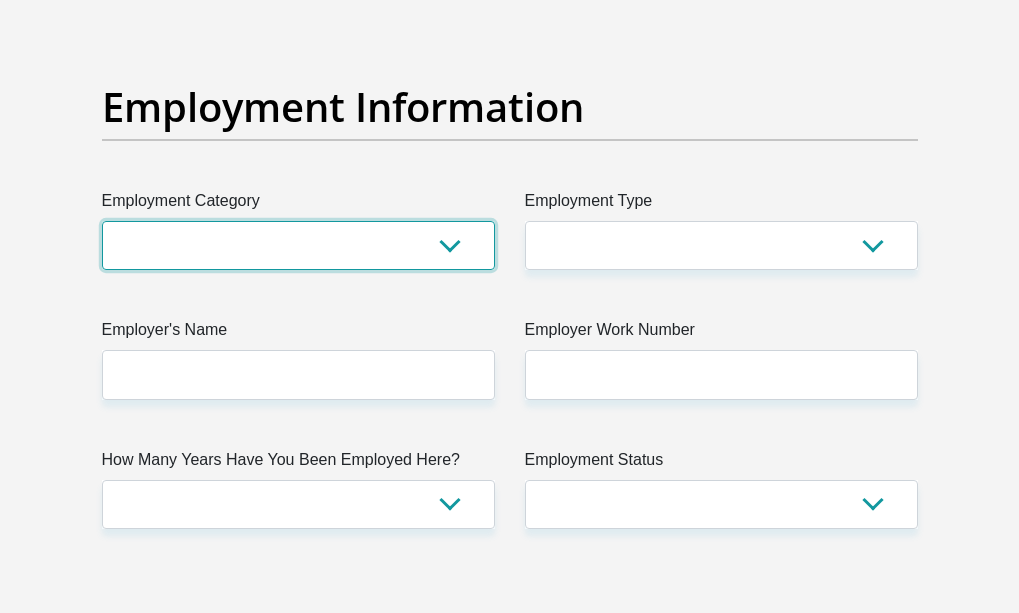 click on "AGRICULTURE
ALCOHOL & TOBACCO
CONSTRUCTION MATERIALS
METALLURGY
EQUIPMENT FOR RENEWABLE ENERGY
SPECIALIZED CONTRACTORS
CAR
GAMING (INCL. INTERNET
OTHER WHOLESALE
UNLICENSED PHARMACEUTICALS
CURRENCY EXCHANGE HOUSES
OTHER FINANCIAL INSTITUTIONS & INSURANCE
REAL ESTATE AGENTS
OIL & GAS
OTHER MATERIALS (E.G. IRON ORE)
PRECIOUS STONES & PRECIOUS METALS
POLITICAL ORGANIZATIONS
RELIGIOUS ORGANIZATIONS(NOT SECTS)
ACTI. HAVING BUSINESS DEAL WITH PUBLIC ADMINISTRATION
LAUNDROMATS" at bounding box center (298, 245) 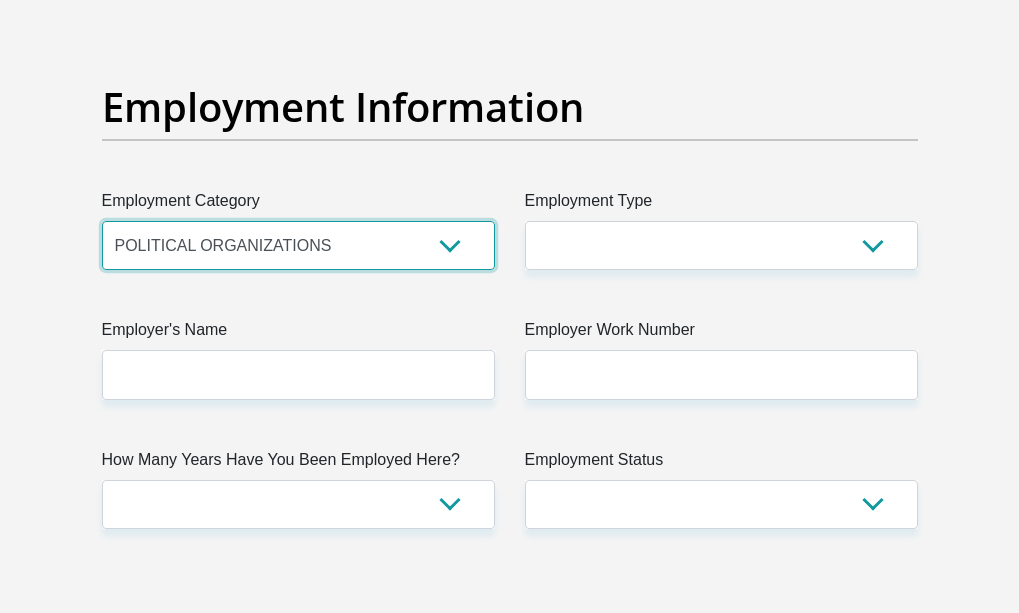click on "AGRICULTURE
ALCOHOL & TOBACCO
CONSTRUCTION MATERIALS
METALLURGY
EQUIPMENT FOR RENEWABLE ENERGY
SPECIALIZED CONTRACTORS
CAR
GAMING (INCL. INTERNET
OTHER WHOLESALE
UNLICENSED PHARMACEUTICALS
CURRENCY EXCHANGE HOUSES
OTHER FINANCIAL INSTITUTIONS & INSURANCE
REAL ESTATE AGENTS
OIL & GAS
OTHER MATERIALS (E.G. IRON ORE)
PRECIOUS STONES & PRECIOUS METALS
POLITICAL ORGANIZATIONS
RELIGIOUS ORGANIZATIONS(NOT SECTS)
ACTI. HAVING BUSINESS DEAL WITH PUBLIC ADMINISTRATION
LAUNDROMATS" at bounding box center [298, 245] 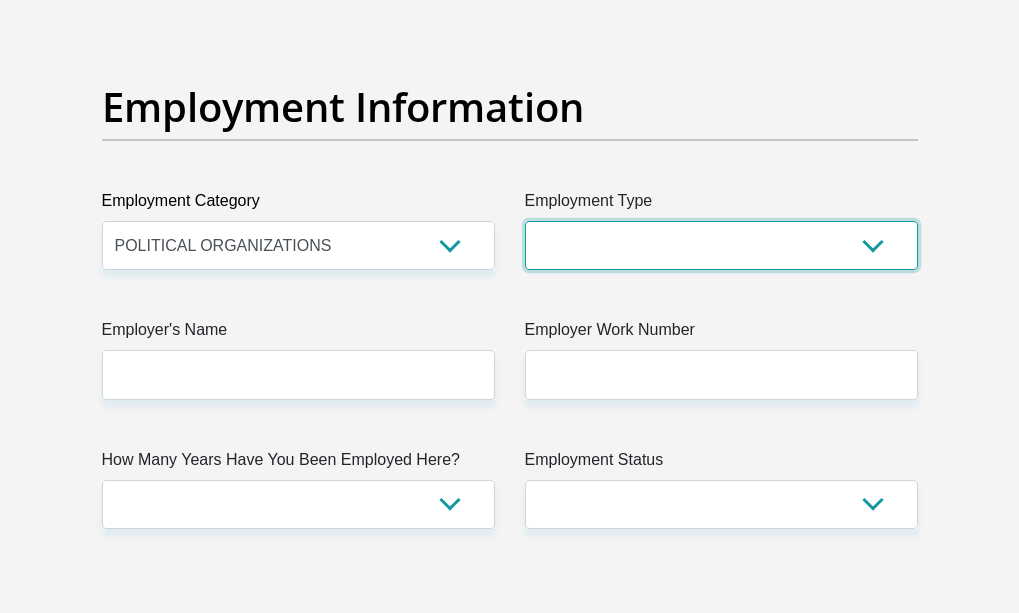 click on "College/Lecturer
Craft Seller
Creative
Driver
Executive
Farmer
Forces - Non Commissioned
Forces - Officer
Hawker
Housewife
Labourer
Licenced Professional
Manager
Miner
Non Licenced Professional
Office Staff/Clerk
Outside Worker
Pensioner
Permanent Teacher
Production/Manufacturing
Sales
Self-Employed
Semi-Professional Worker
Service Industry  Social Worker  Student" at bounding box center (721, 245) 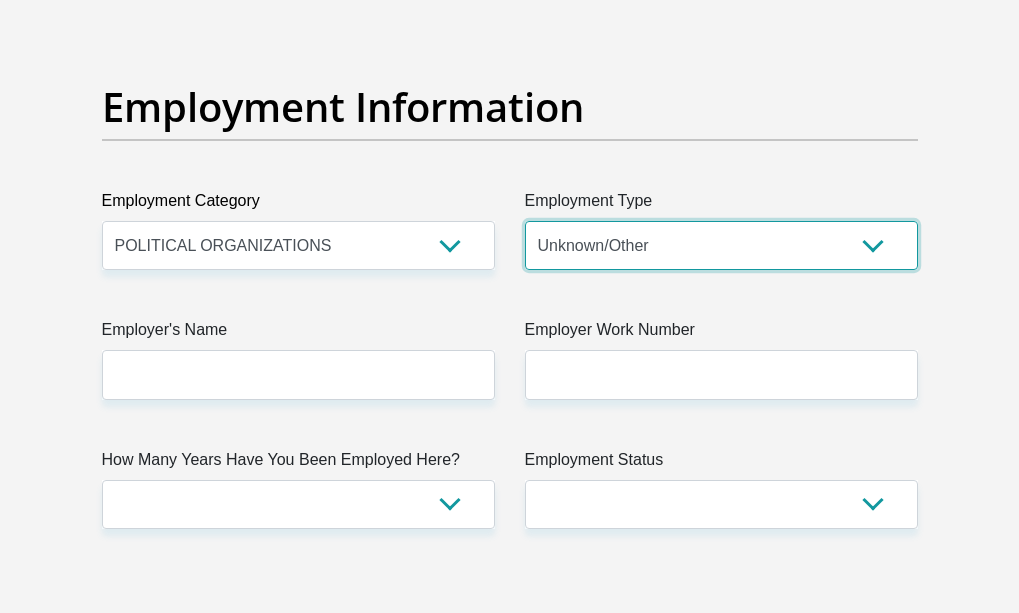 click on "College/Lecturer
Craft Seller
Creative
Driver
Executive
Farmer
Forces - Non Commissioned
Forces - Officer
Hawker
Housewife
Labourer
Licenced Professional
Manager
Miner
Non Licenced Professional
Office Staff/Clerk
Outside Worker
Pensioner
Permanent Teacher
Production/Manufacturing
Sales
Self-Employed
Semi-Professional Worker
Service Industry  Social Worker  Student" at bounding box center [721, 245] 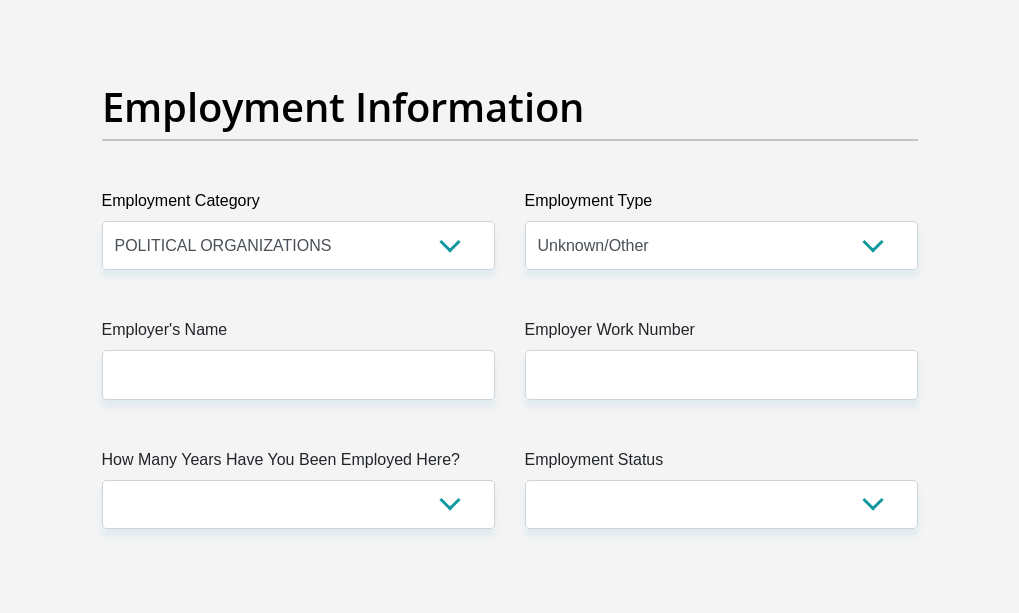 click on "Title
Mr
Ms
Mrs
Dr
Other
First Name
[NAME]
Surname
[NAME]
ID Number
[SSN]
Please input valid ID number
Race
Black
Coloured
Indian
White
Other
Contact Number
[PHONE]
Please input valid contact number
Nationality
South Africa
Afghanistan
Aland Islands  Albania  Algeria" at bounding box center (510, 69) 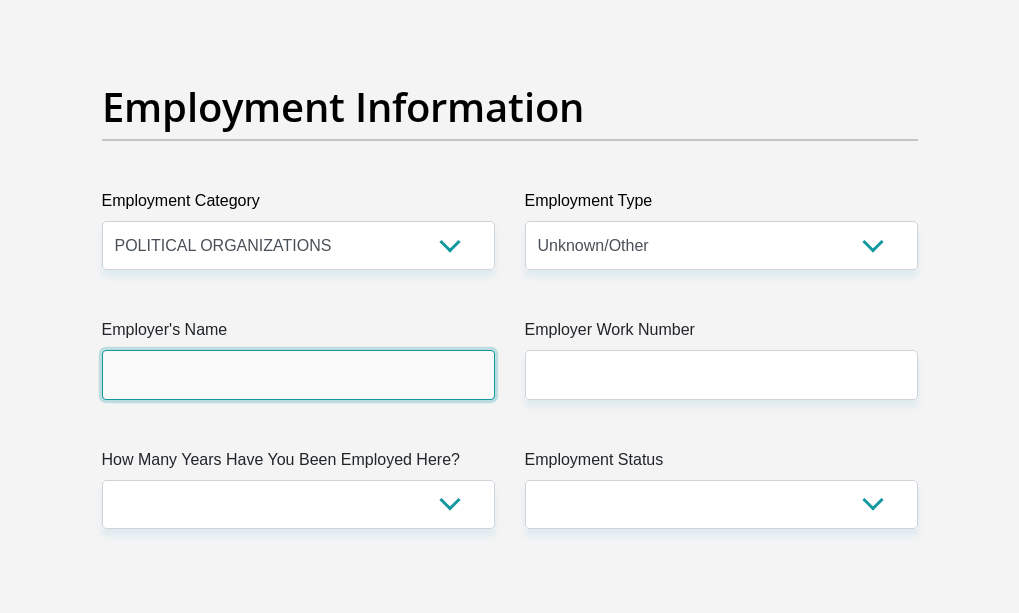 click on "Employer's Name" at bounding box center (298, 374) 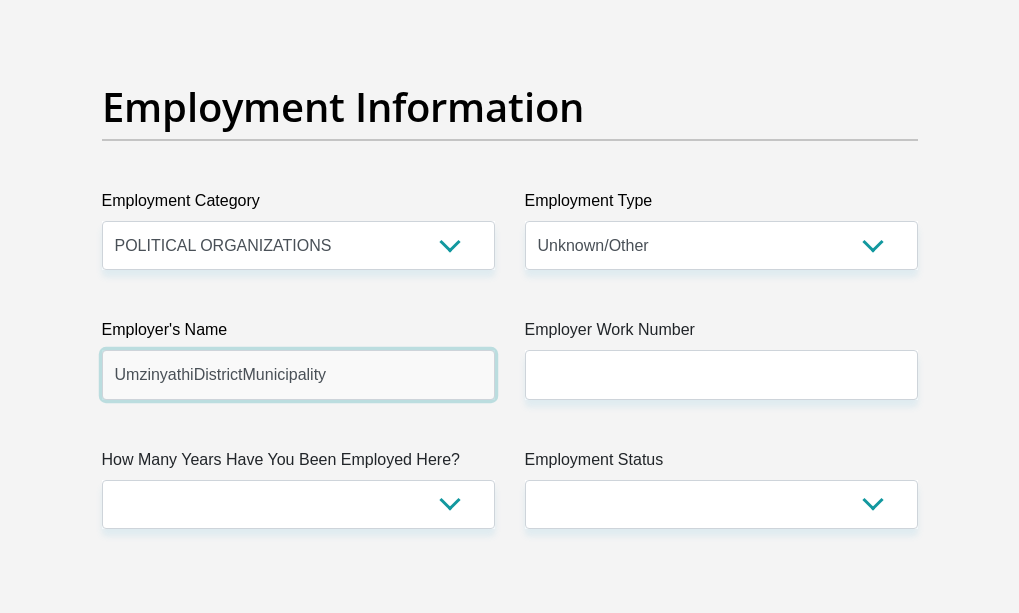 type on "UmzinyathiDistrictMunicipality" 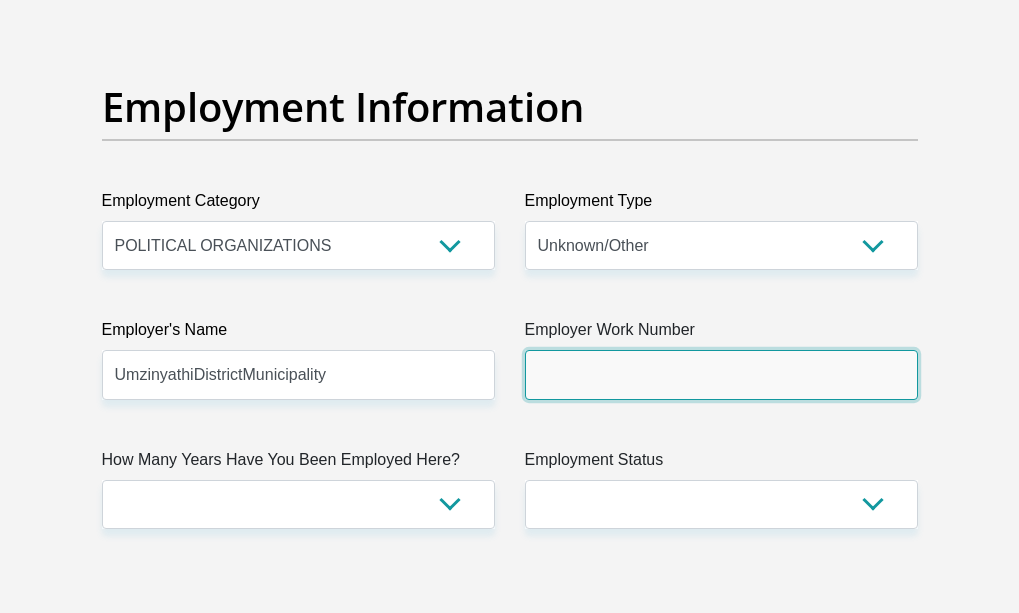 click on "Employer Work Number" at bounding box center (721, 374) 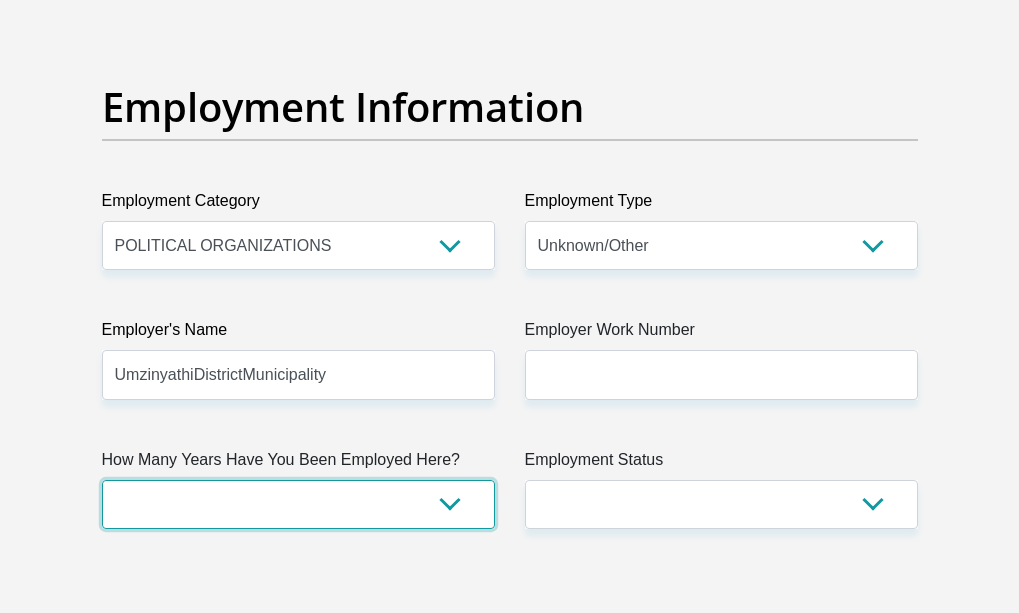 click on "less than 1 year
1-3 years
3-5 years
5+ years" at bounding box center (298, 504) 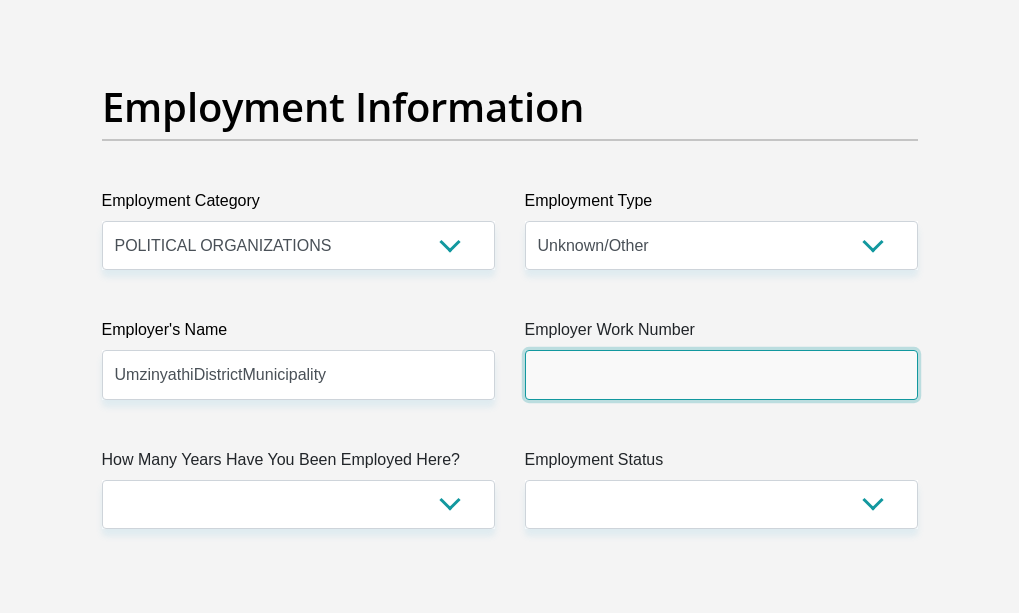 click on "Employer Work Number" at bounding box center (721, 374) 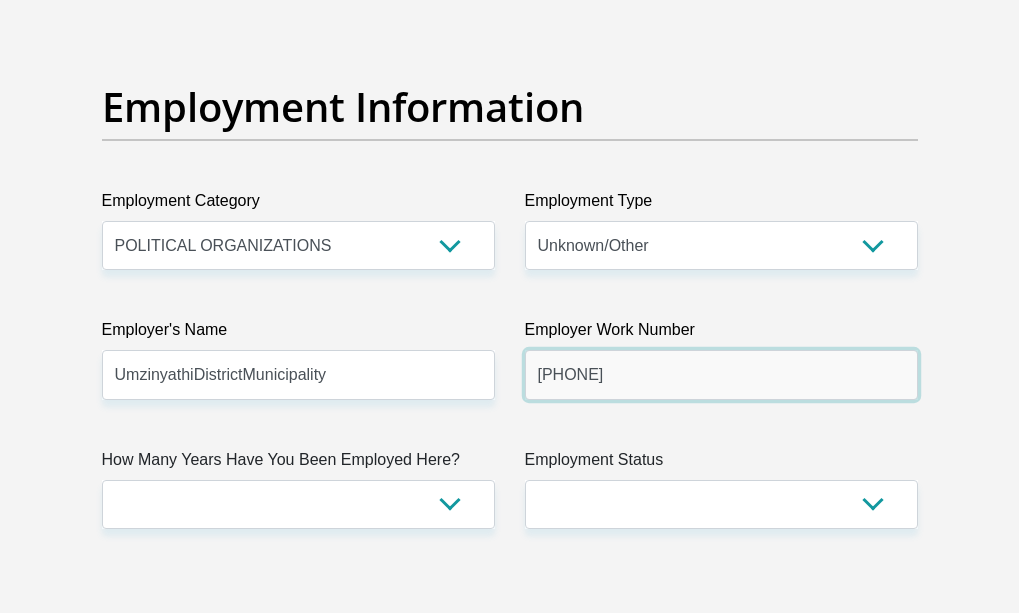 type on "[PHONE]" 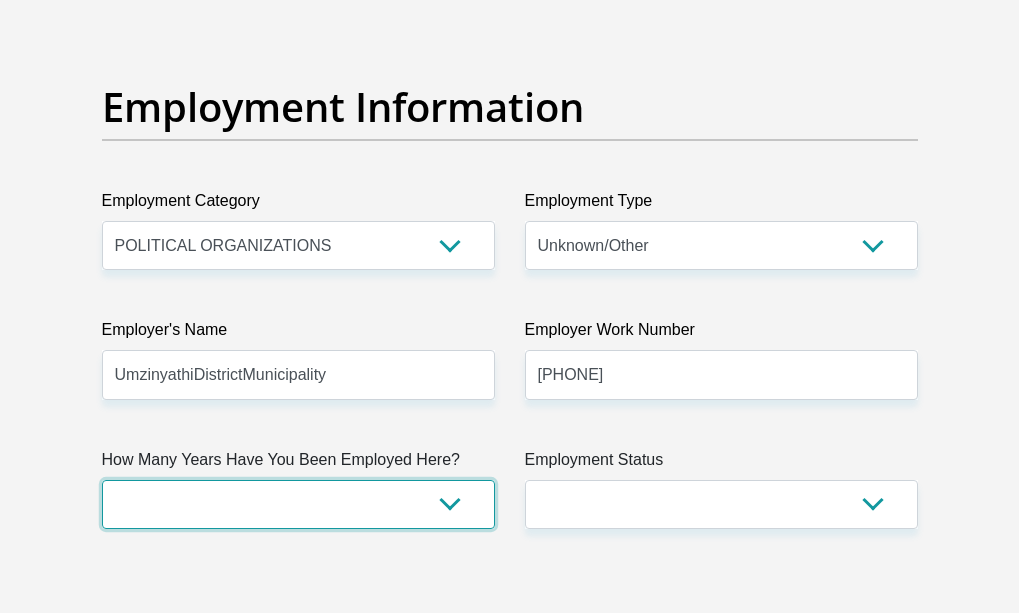 click on "less than 1 year
1-3 years
3-5 years
5+ years" at bounding box center (298, 504) 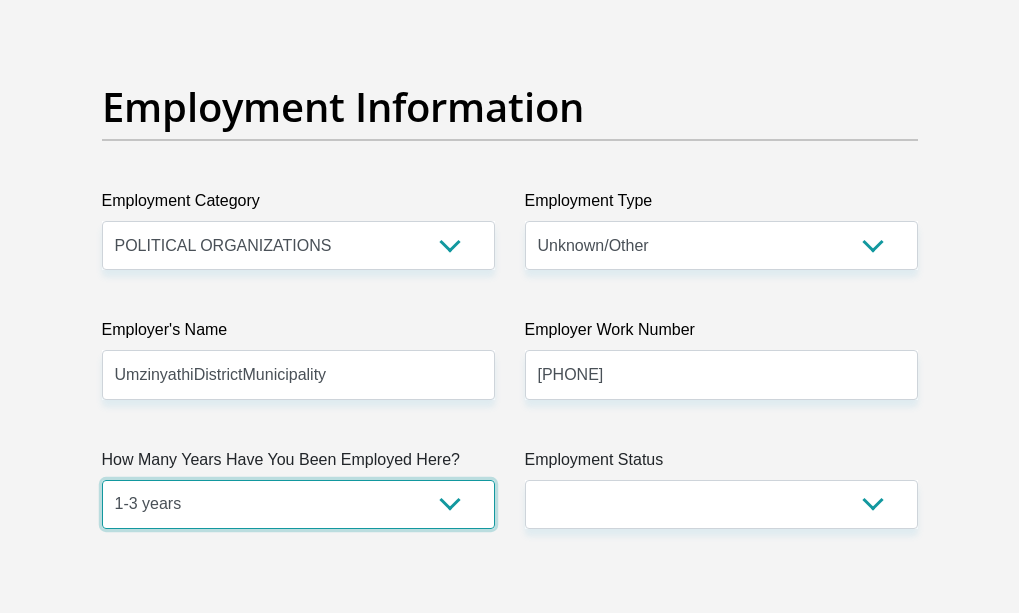 click on "less than 1 year
1-3 years
3-5 years
5+ years" at bounding box center [298, 504] 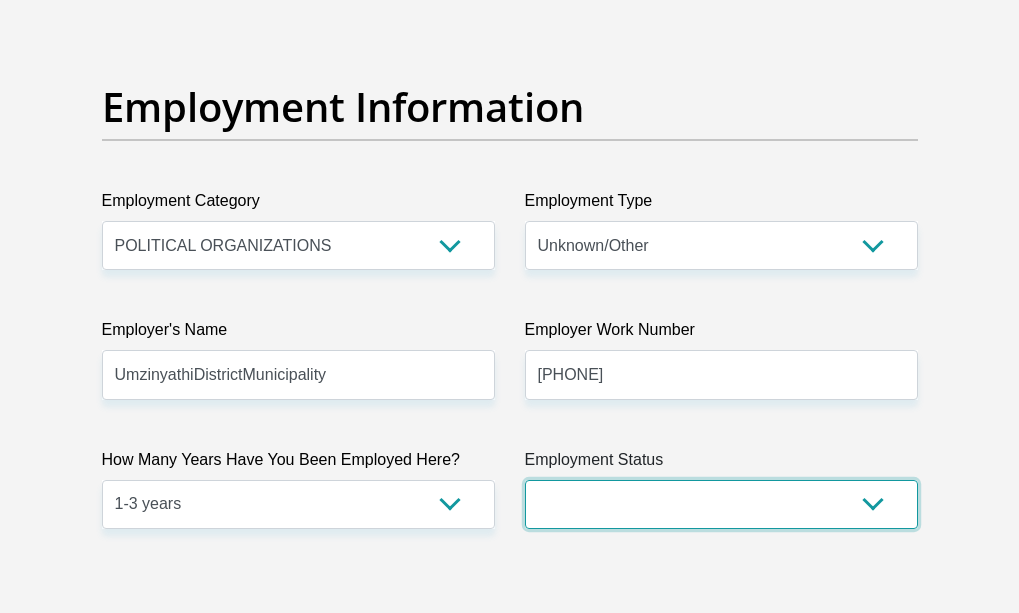 click on "Permanent/Full-time
Part-time/Casual
Contract Worker
Self-Employed
Housewife
Retired
Student
Medically Boarded
Disability
Unemployed" at bounding box center (721, 504) 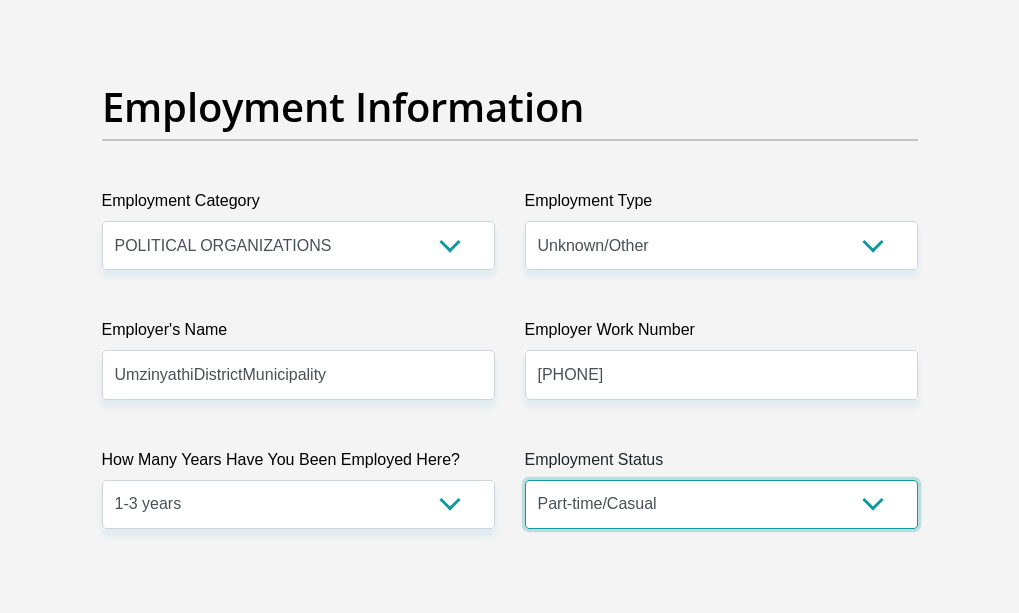 click on "Permanent/Full-time
Part-time/Casual
Contract Worker
Self-Employed
Housewife
Retired
Student
Medically Boarded
Disability
Unemployed" at bounding box center (721, 504) 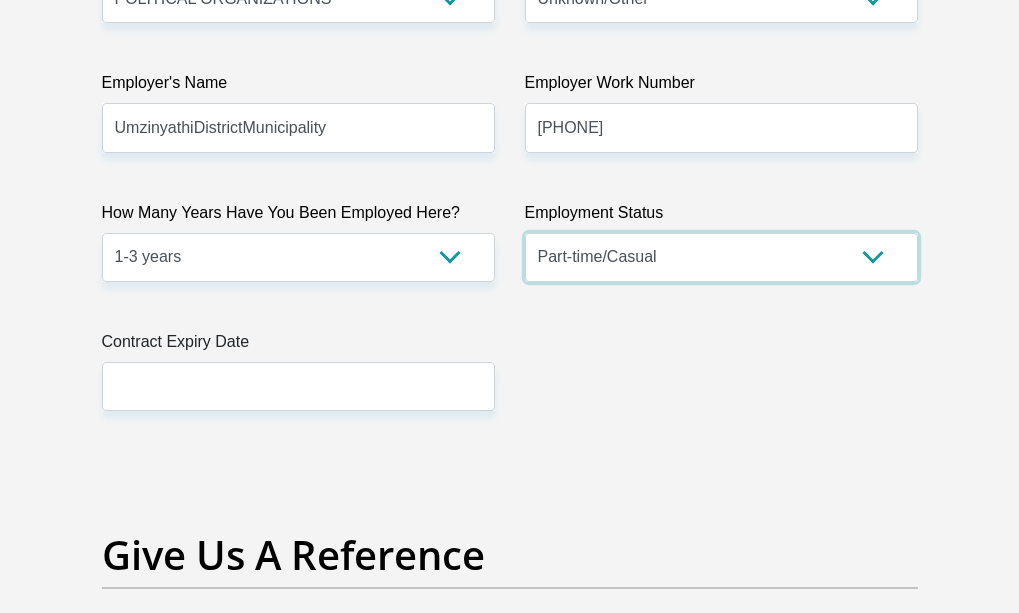 scroll, scrollTop: 3902, scrollLeft: 0, axis: vertical 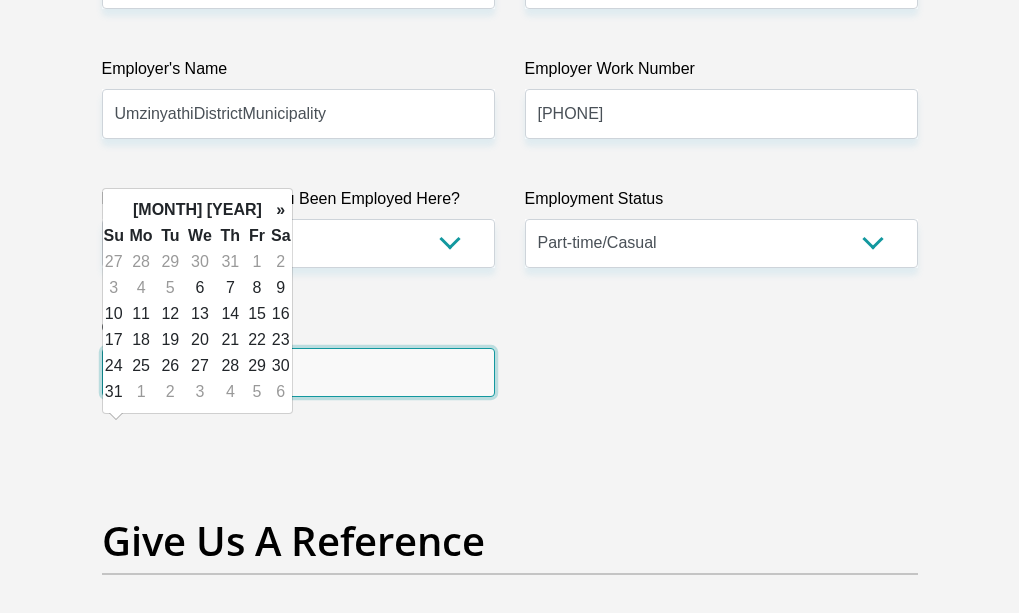 click at bounding box center (298, 372) 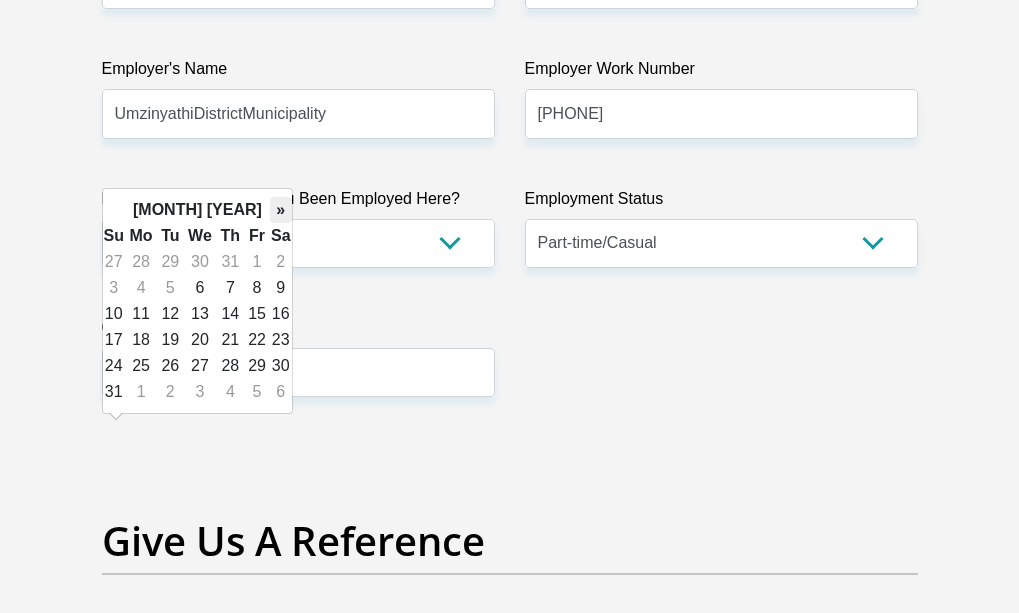click on "»" at bounding box center (281, 210) 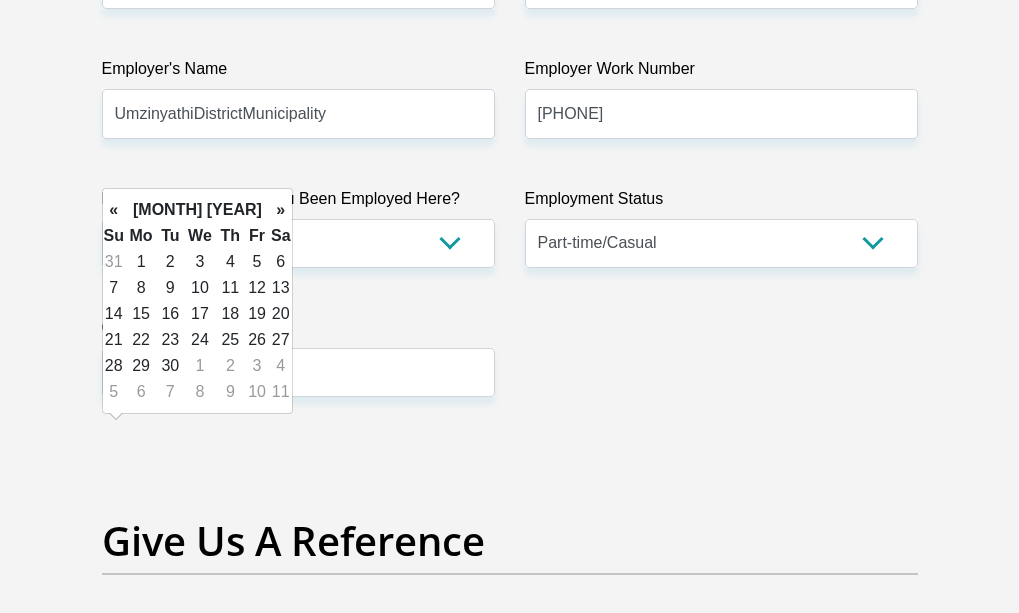 click on "»" at bounding box center [281, 210] 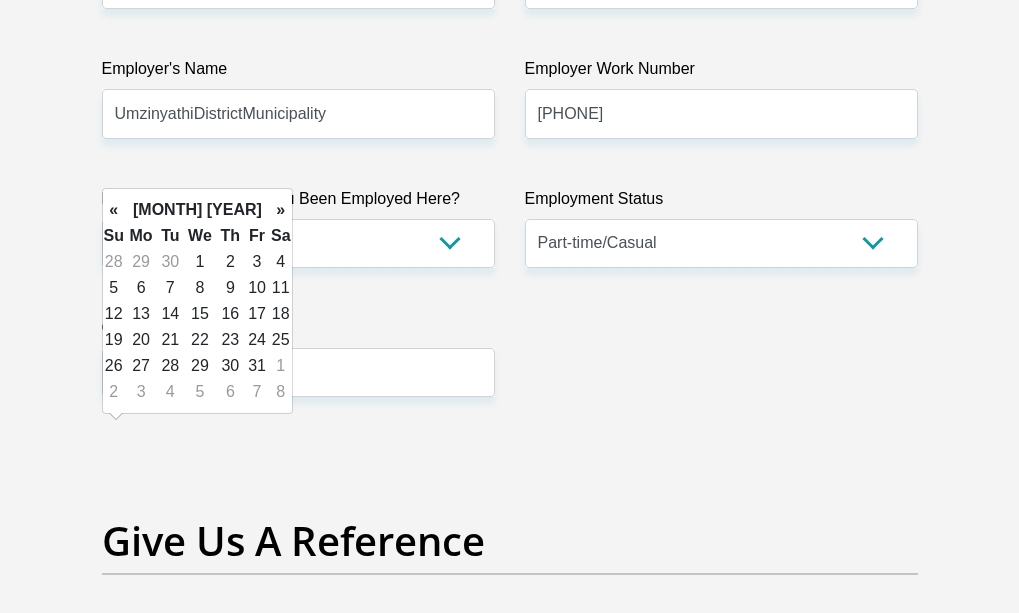 click on "»" at bounding box center (281, 210) 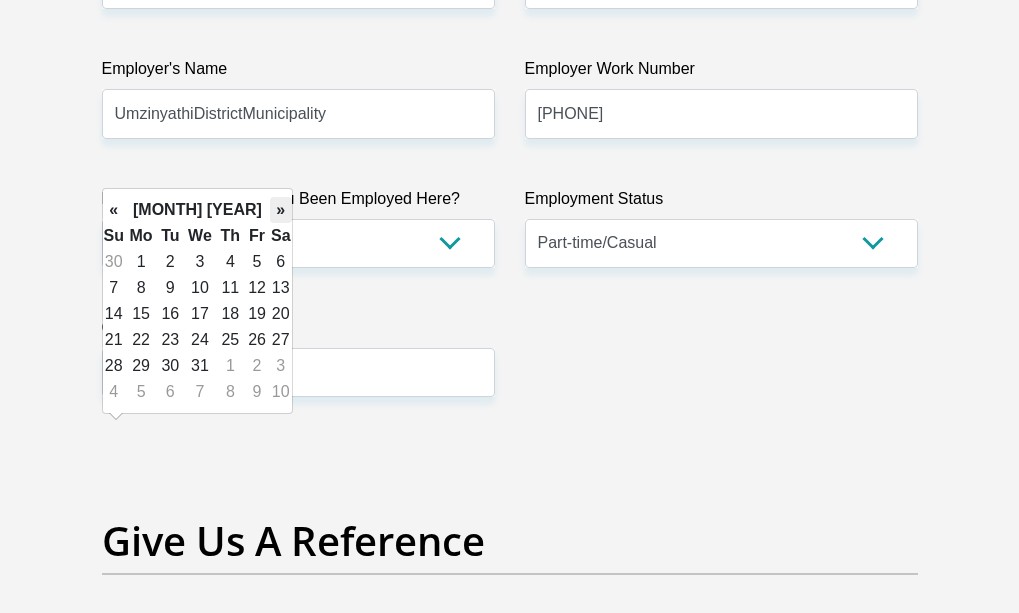 click on "»" at bounding box center [281, 210] 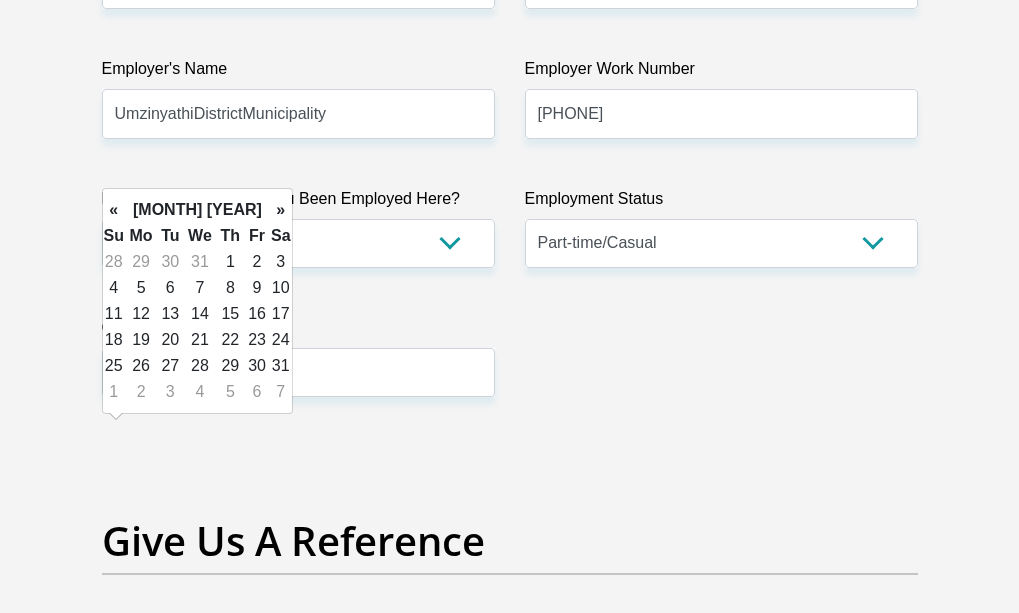 click on "»" at bounding box center [281, 210] 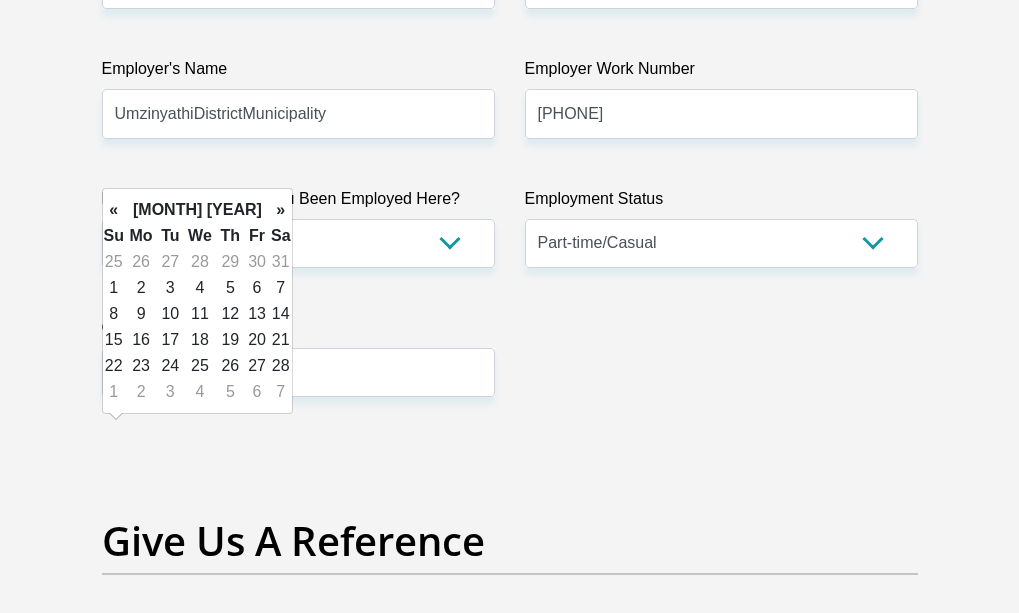 click on "»" at bounding box center [281, 210] 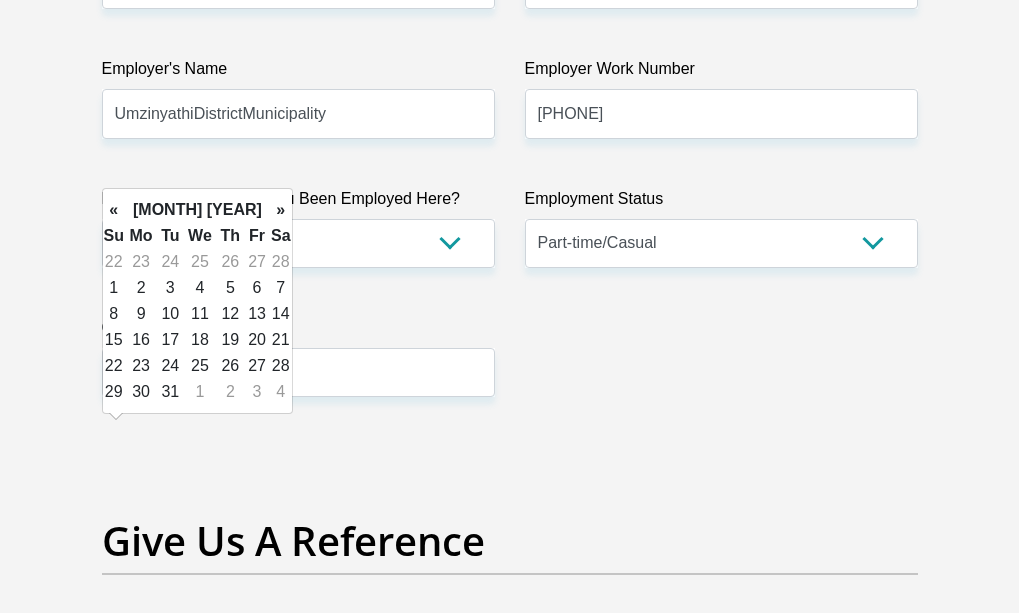 click on "»" at bounding box center [281, 210] 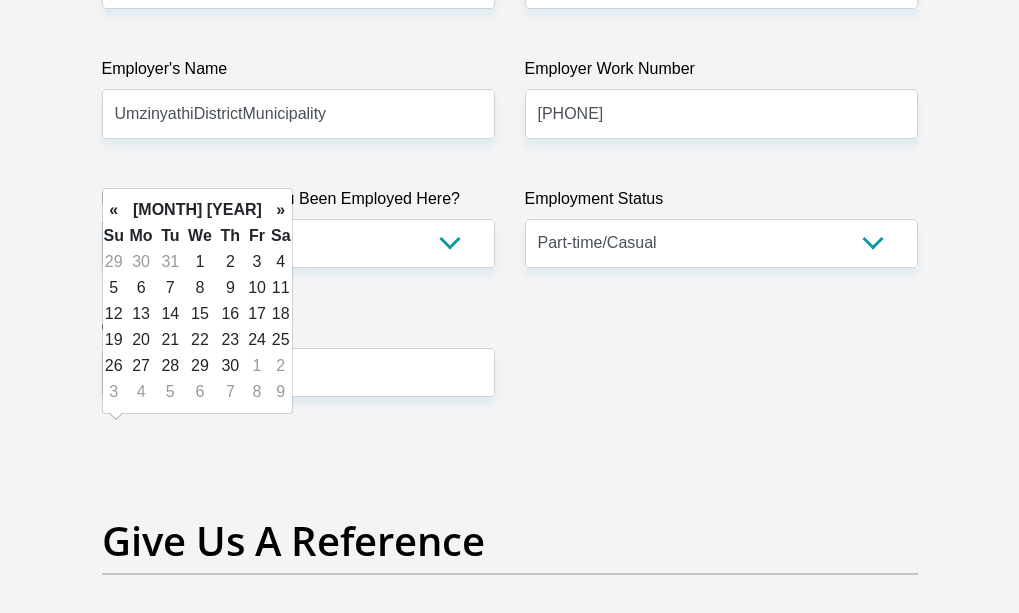 click on "»" at bounding box center [281, 210] 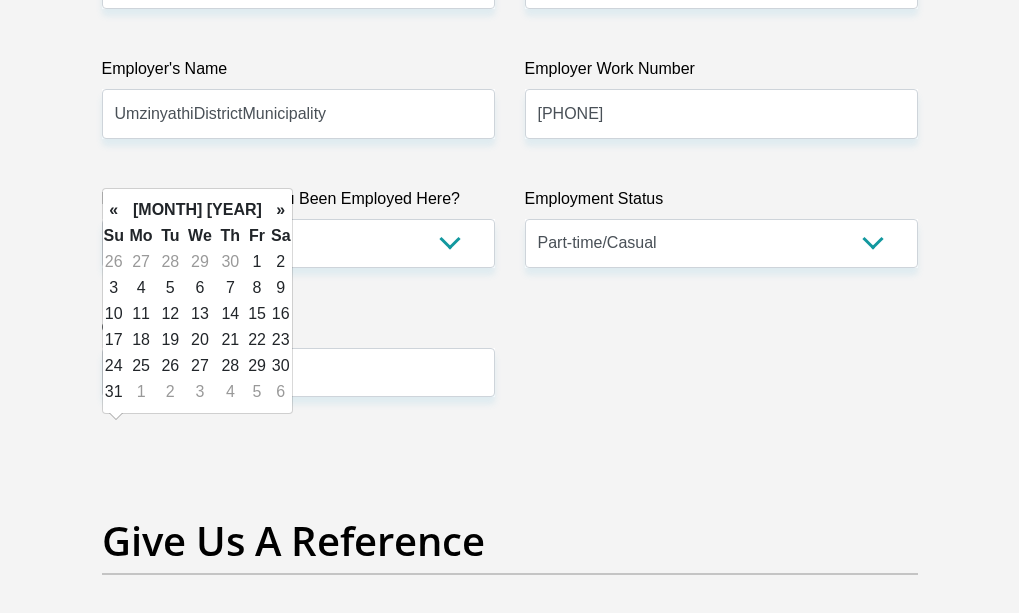 click on "»" at bounding box center [281, 210] 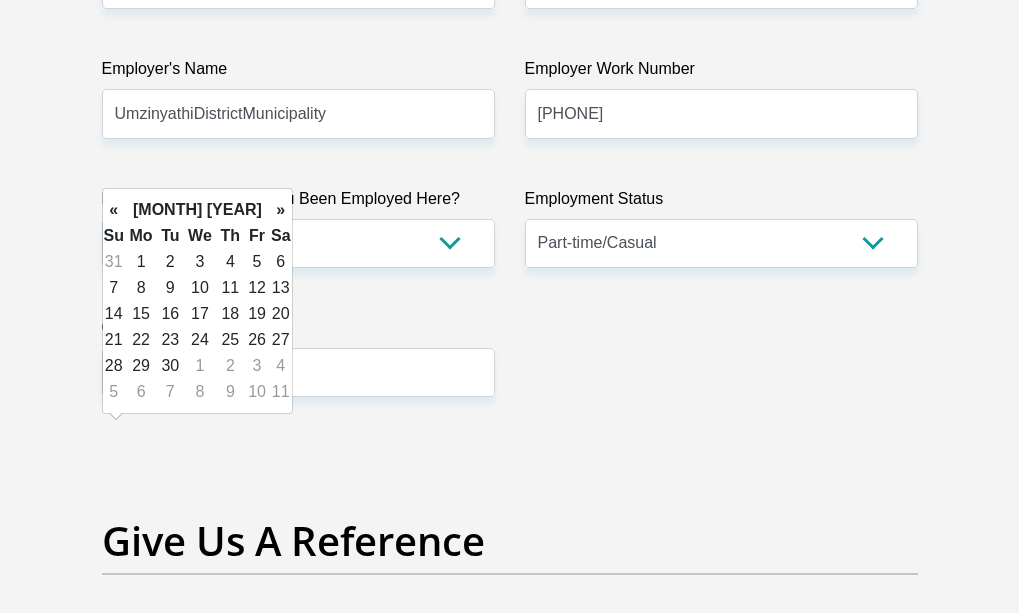click on "»" at bounding box center [281, 210] 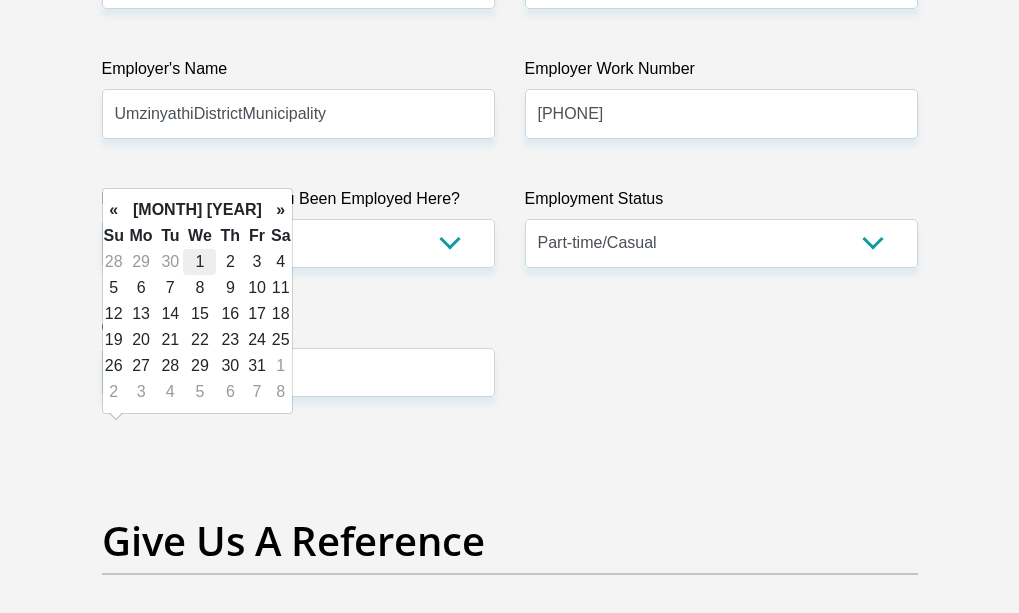 click on "1" at bounding box center [199, 262] 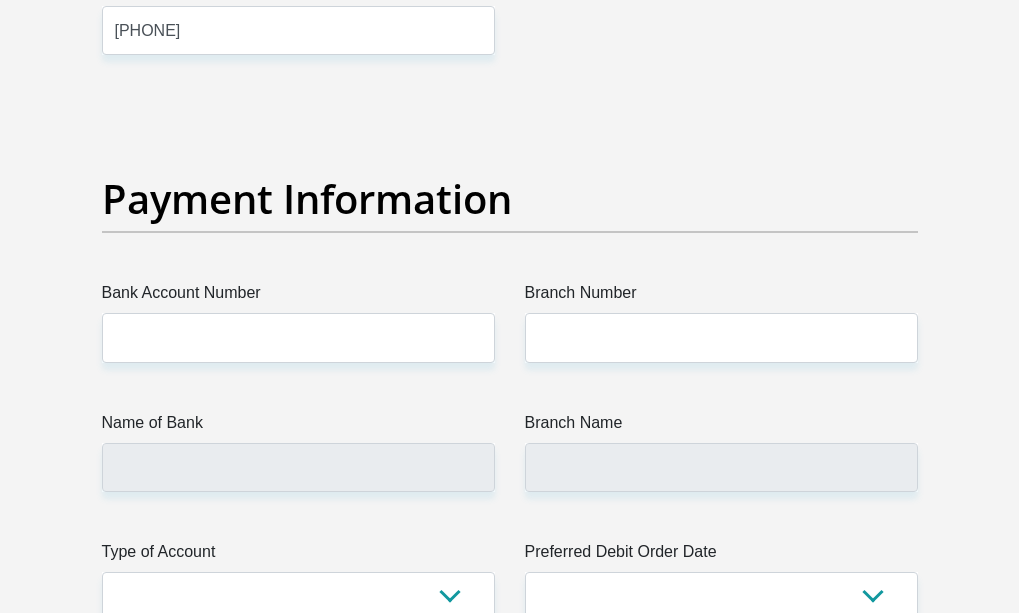 scroll, scrollTop: 4681, scrollLeft: 0, axis: vertical 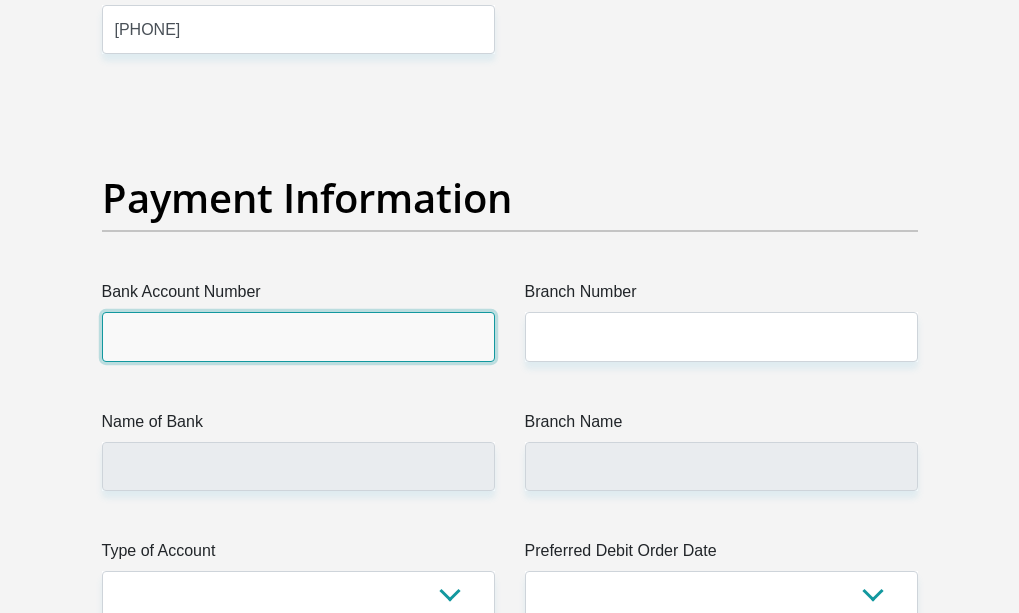 click on "Bank Account Number" at bounding box center [298, 336] 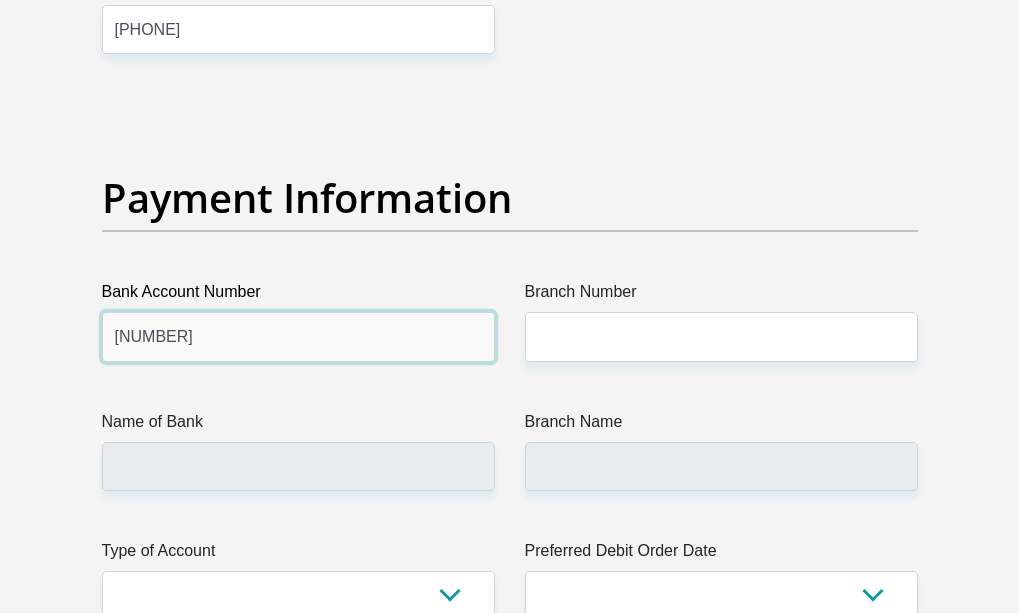 type on "[NUMBER]" 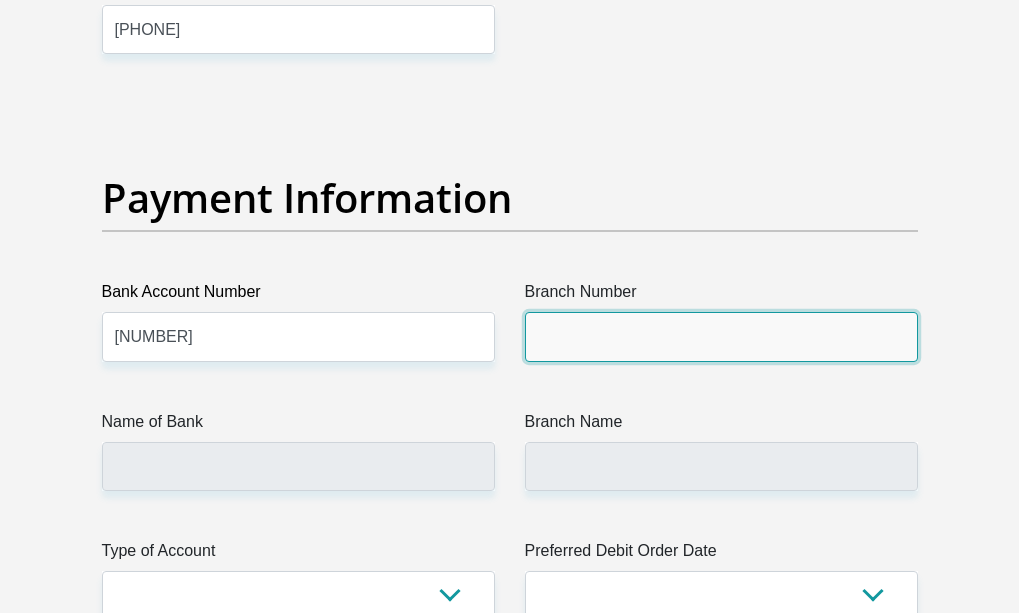 click on "Branch Number" at bounding box center (721, 336) 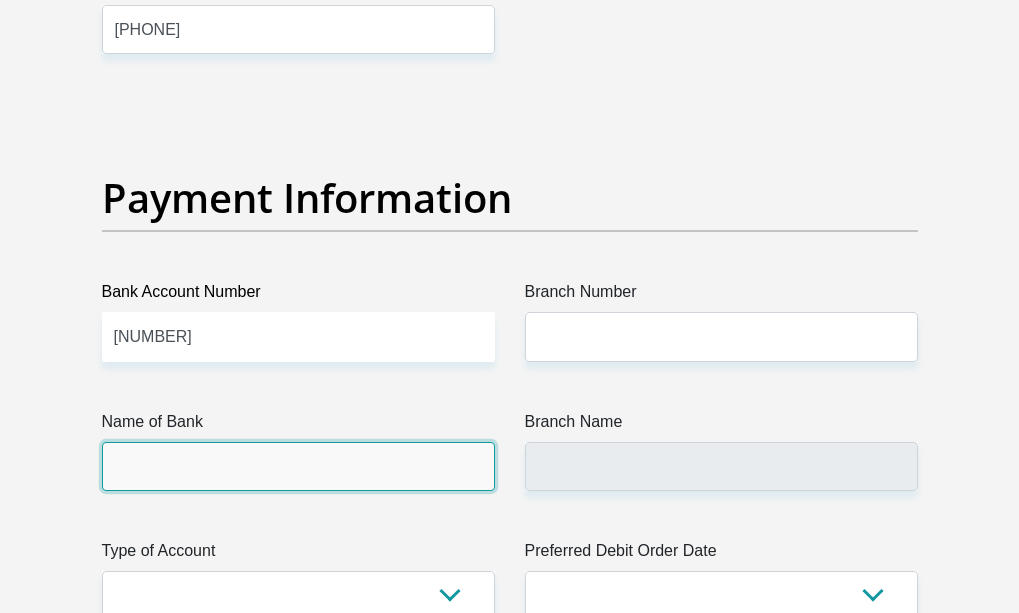 click on "Name of Bank" at bounding box center (298, 466) 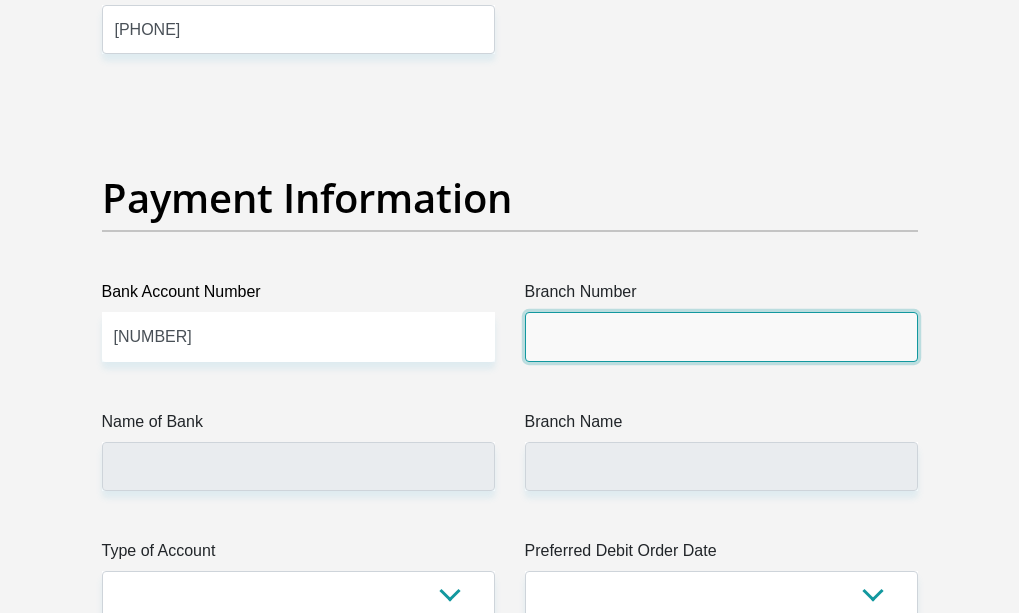 click on "Branch Number" at bounding box center [721, 336] 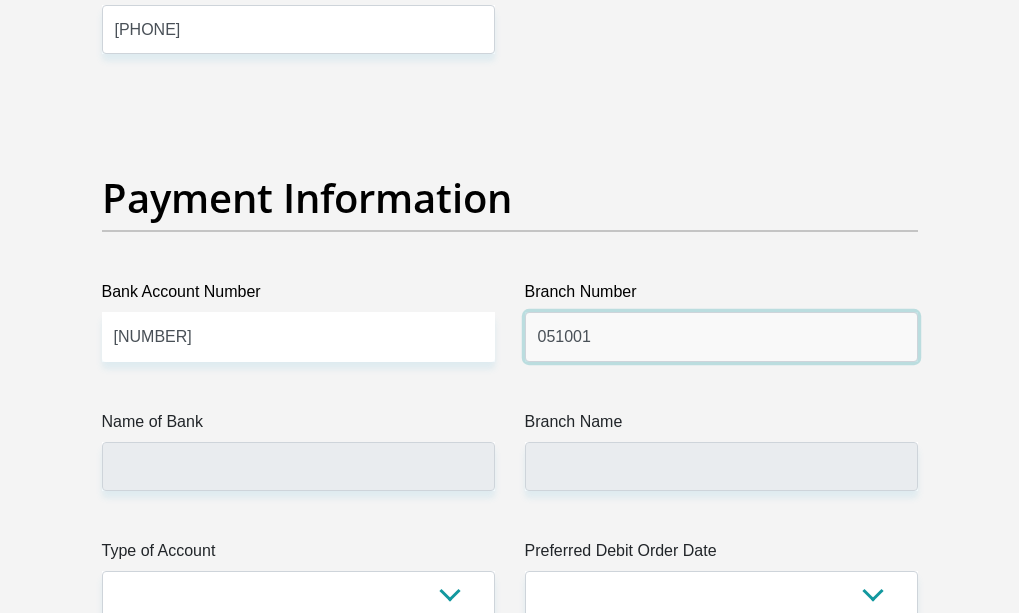 type on "051001" 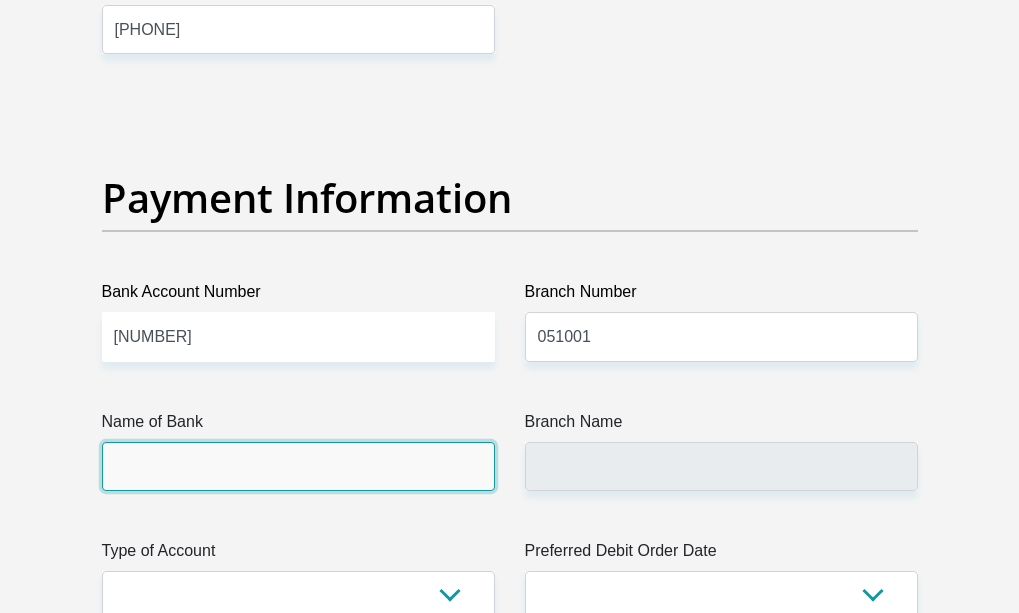 click on "Name of Bank" at bounding box center (298, 466) 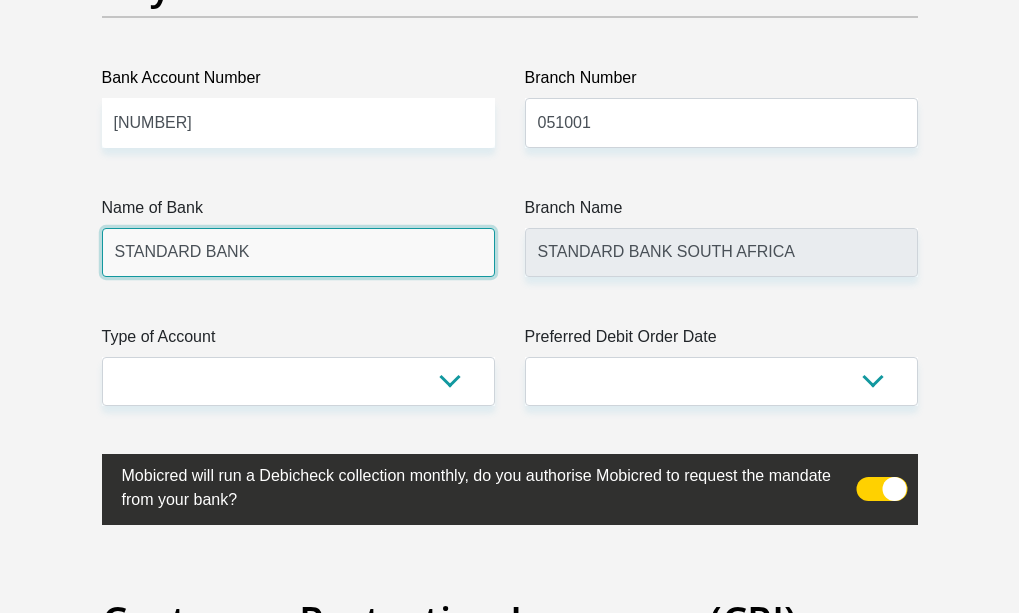 scroll, scrollTop: 4899, scrollLeft: 0, axis: vertical 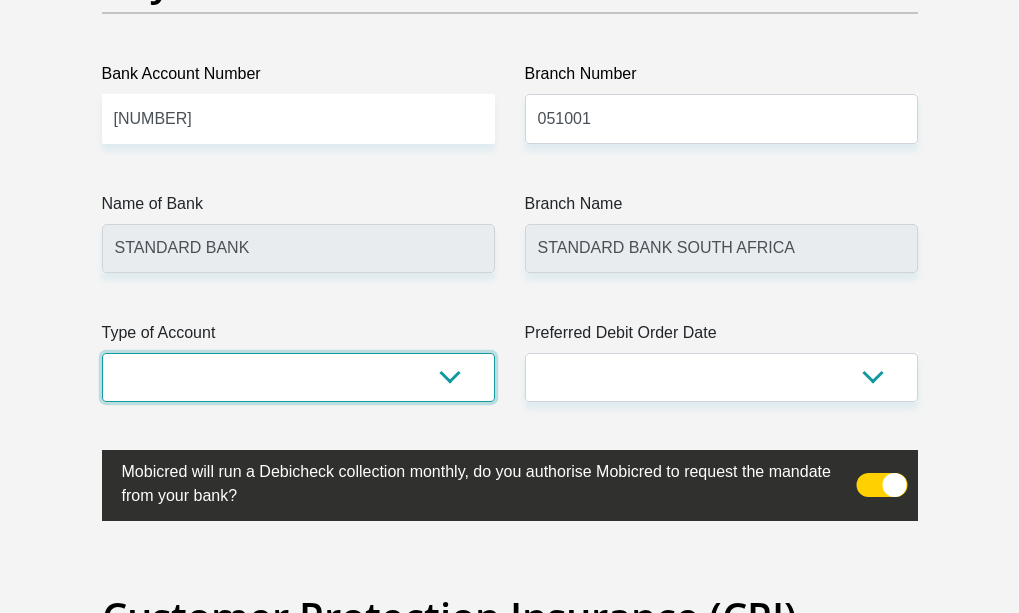 click on "Cheque
Savings" at bounding box center [298, 377] 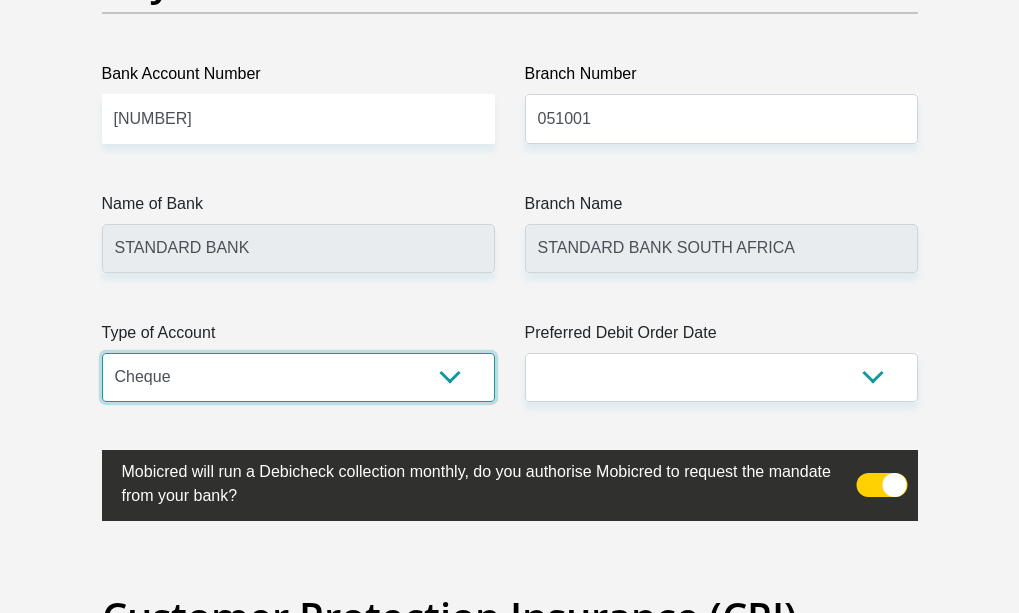 click on "Cheque
Savings" at bounding box center [298, 377] 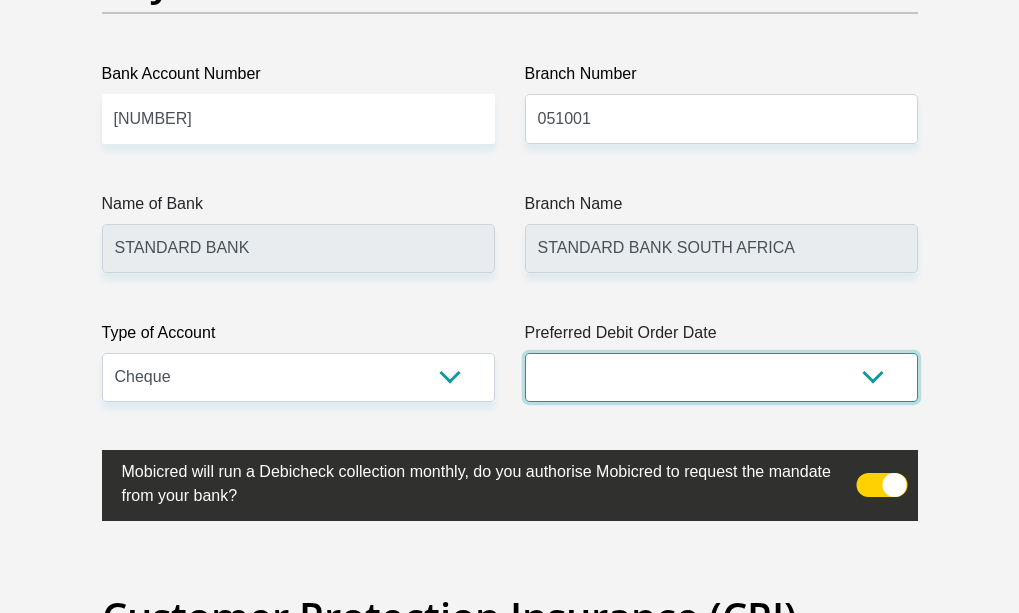 click on "1st
2nd
3rd
4th
5th
7th
18th
19th
20th
21st
22nd
23rd
24th
25th
26th
27th
28th
29th
30th" at bounding box center [721, 377] 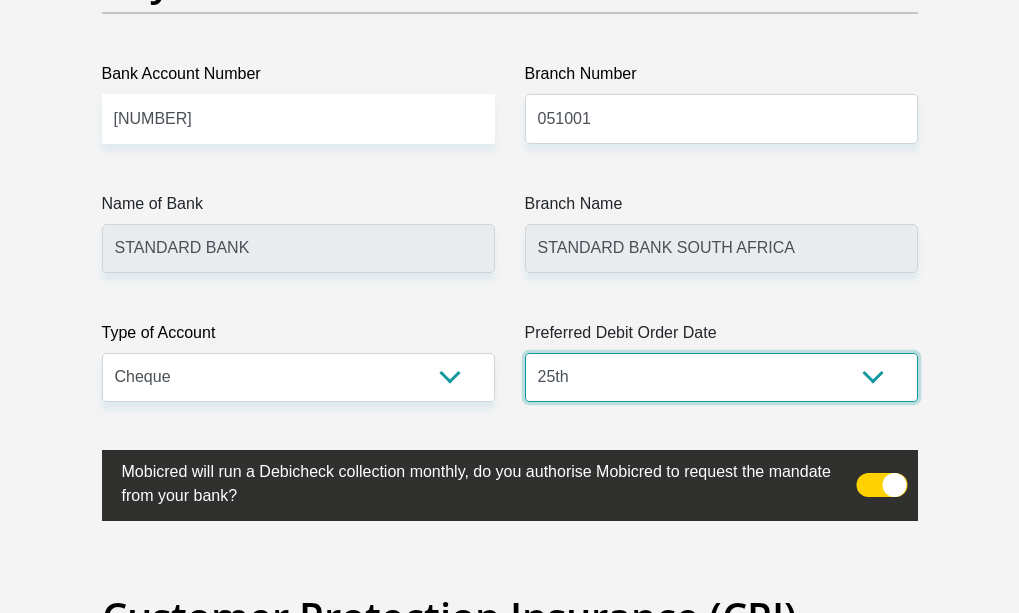 click on "1st
2nd
3rd
4th
5th
7th
18th
19th
20th
21st
22nd
23rd
24th
25th
26th
27th
28th
29th
30th" at bounding box center [721, 377] 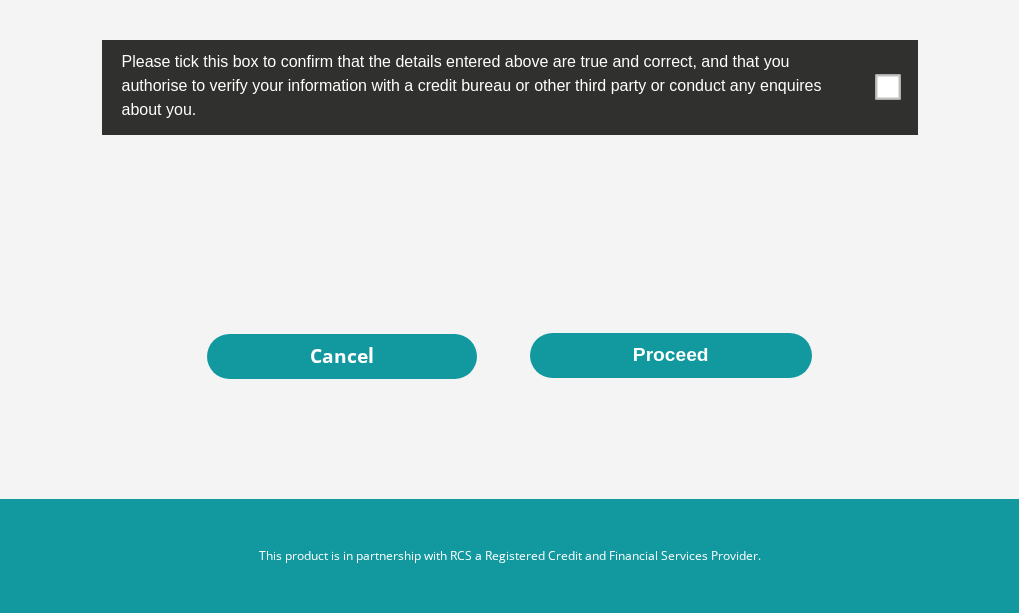 scroll, scrollTop: 6928, scrollLeft: 0, axis: vertical 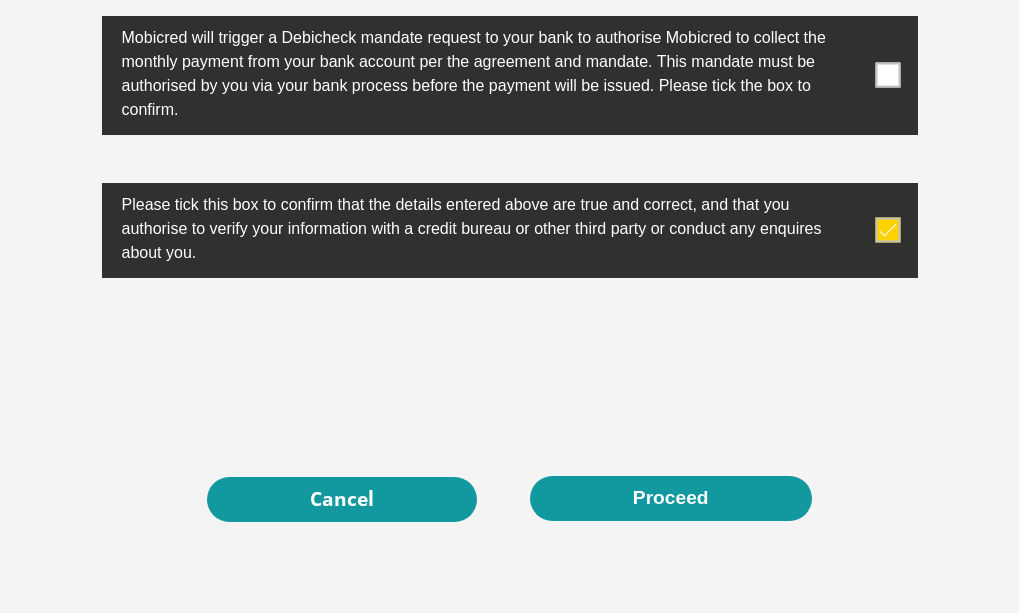 click at bounding box center [887, 75] 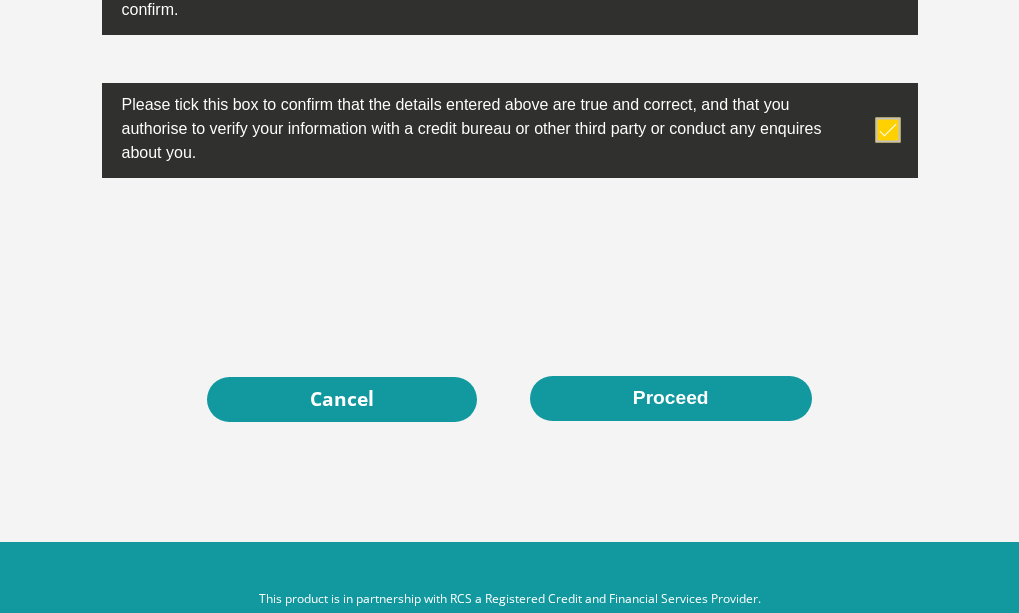 scroll, scrollTop: 6974, scrollLeft: 0, axis: vertical 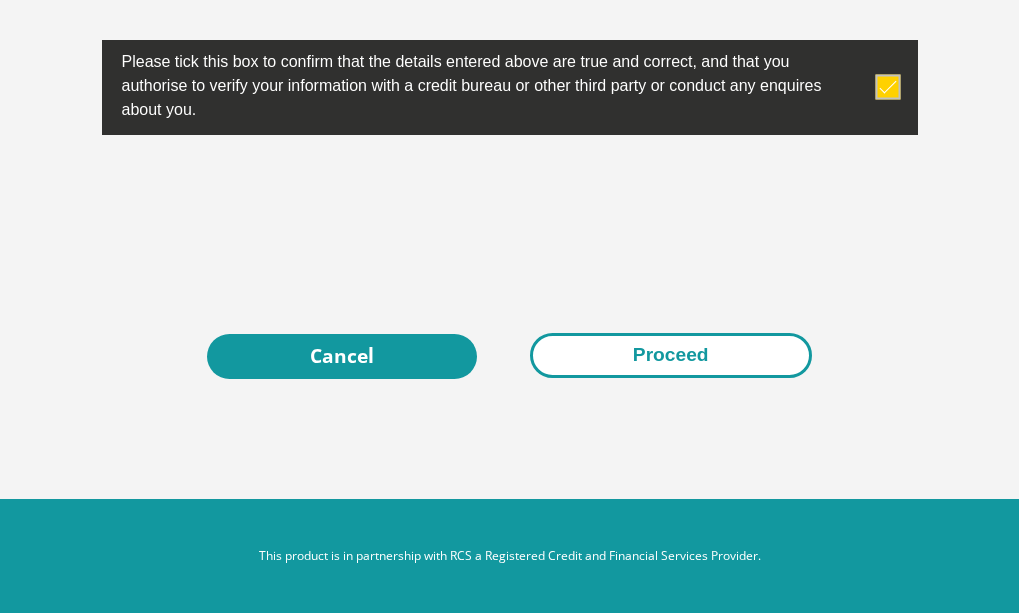 click on "Proceed" at bounding box center (671, 355) 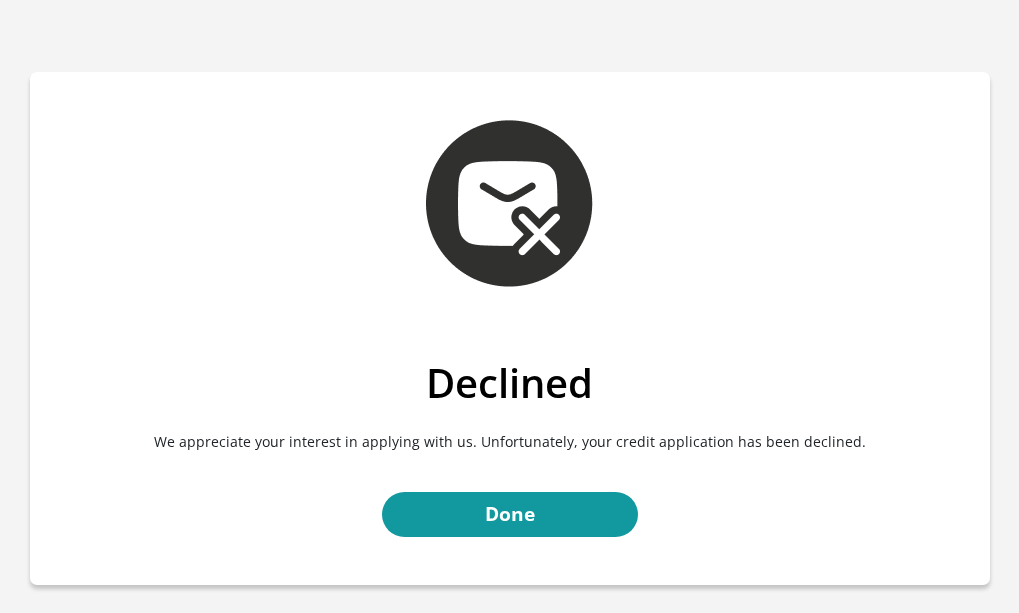 scroll, scrollTop: 0, scrollLeft: 0, axis: both 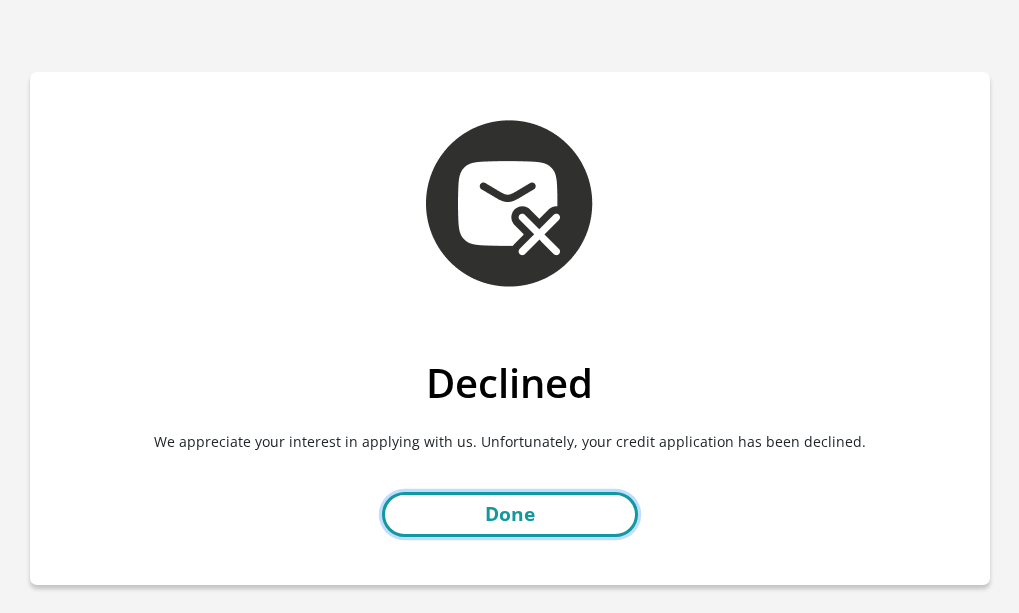 click on "Done" at bounding box center (510, 514) 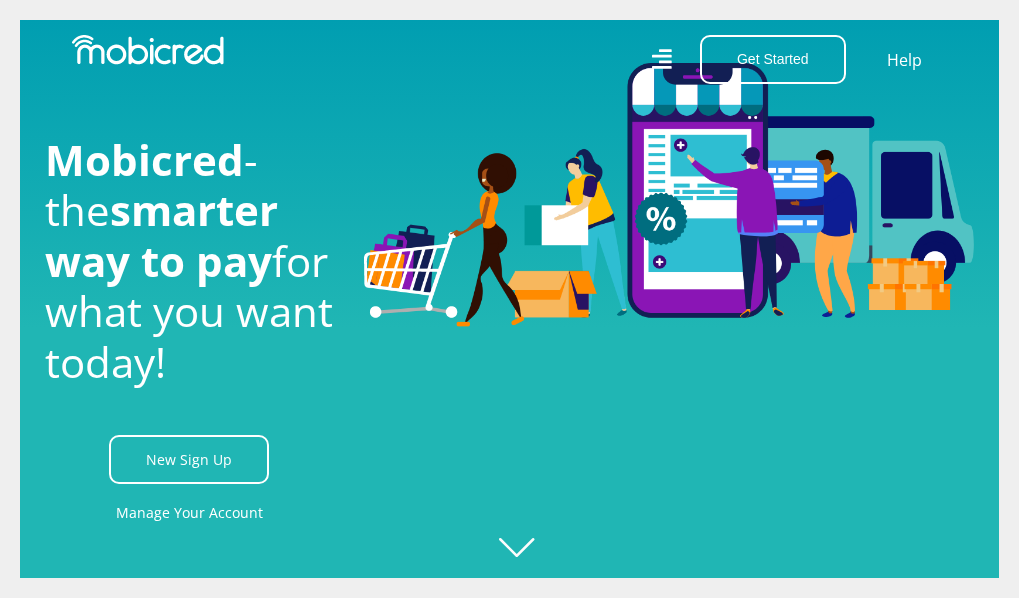 scroll, scrollTop: 0, scrollLeft: 0, axis: both 